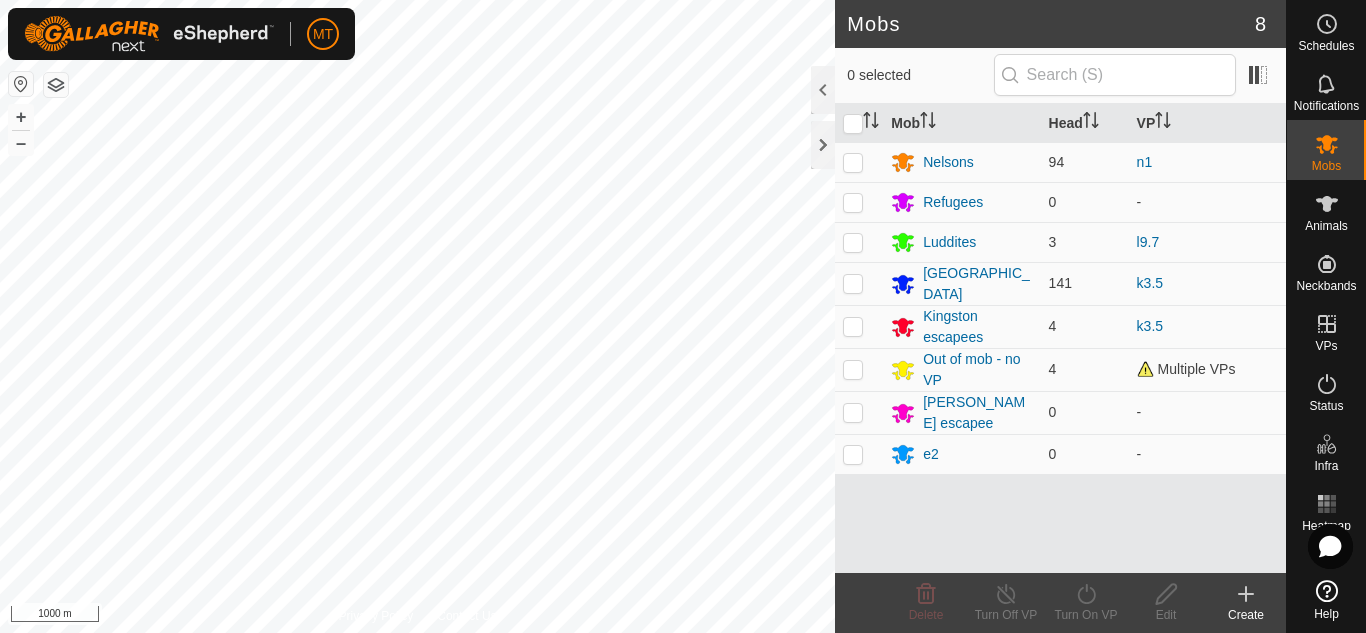 scroll, scrollTop: 0, scrollLeft: 0, axis: both 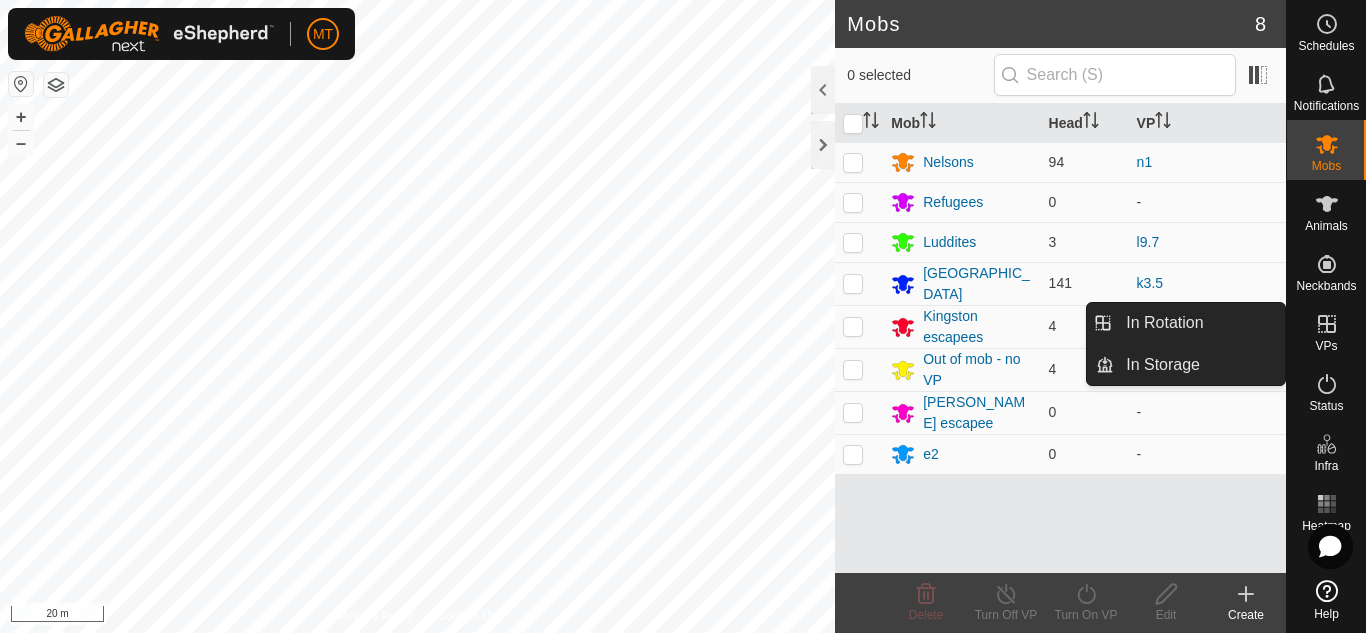 click 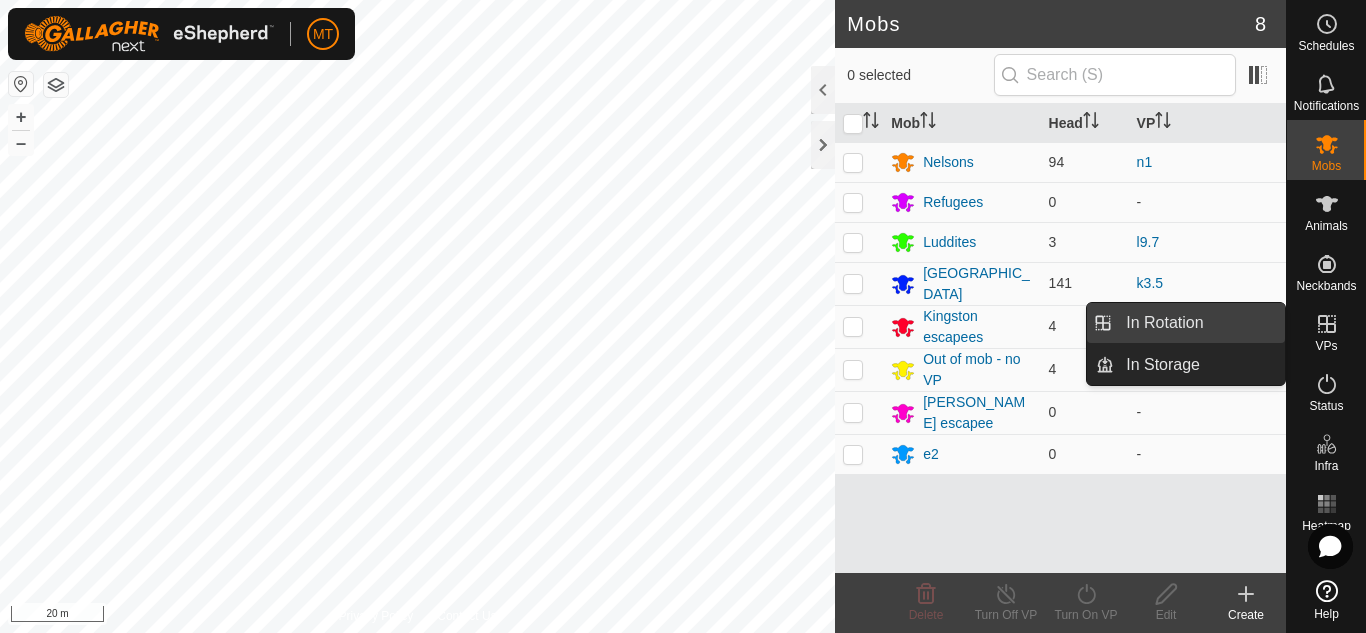 click on "In Rotation" at bounding box center (1199, 323) 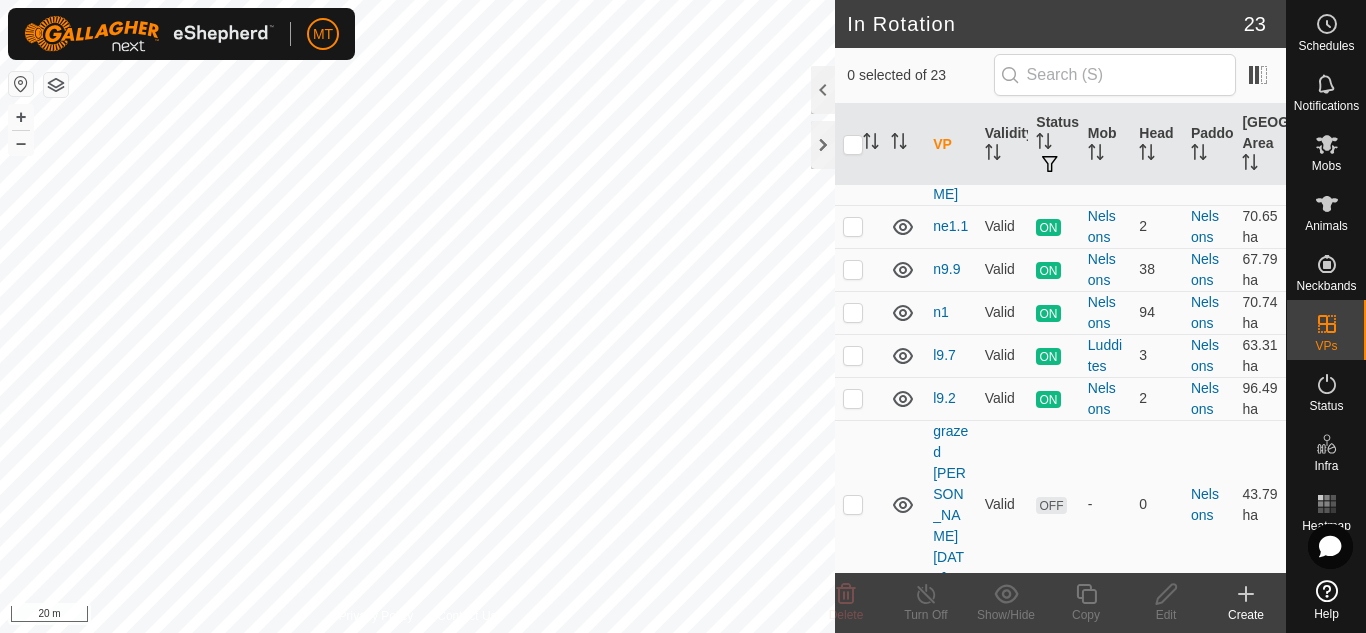 scroll, scrollTop: 1305, scrollLeft: 0, axis: vertical 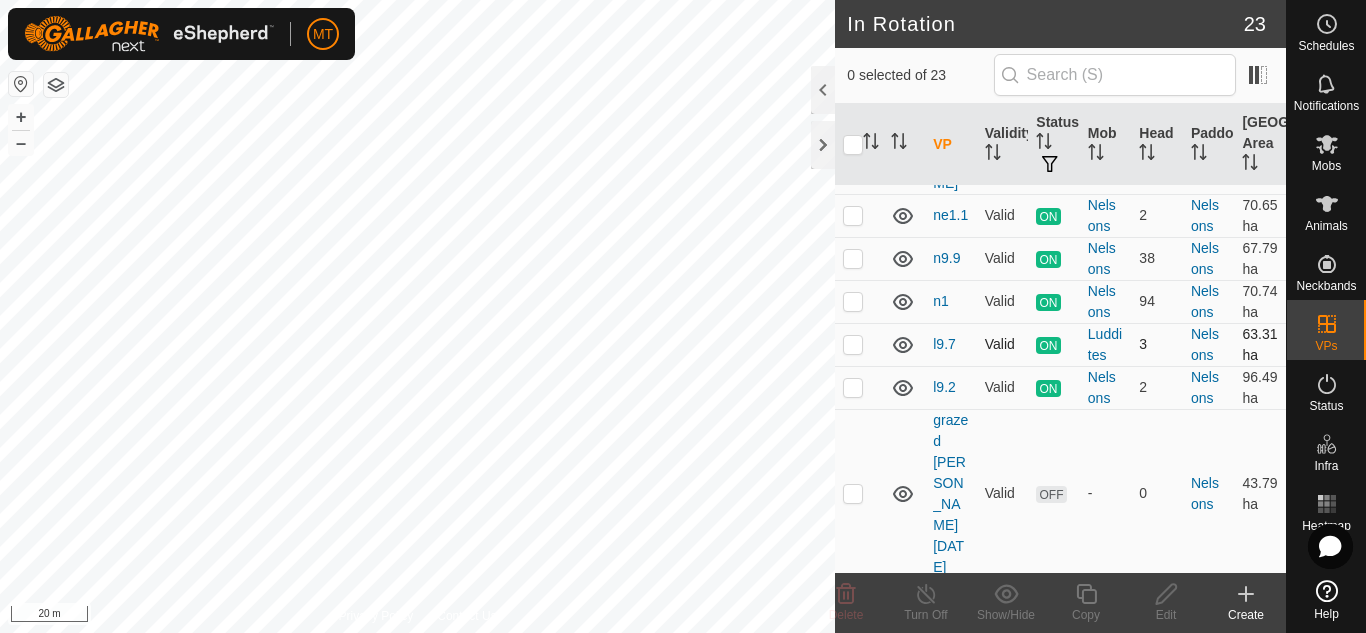click at bounding box center [859, 344] 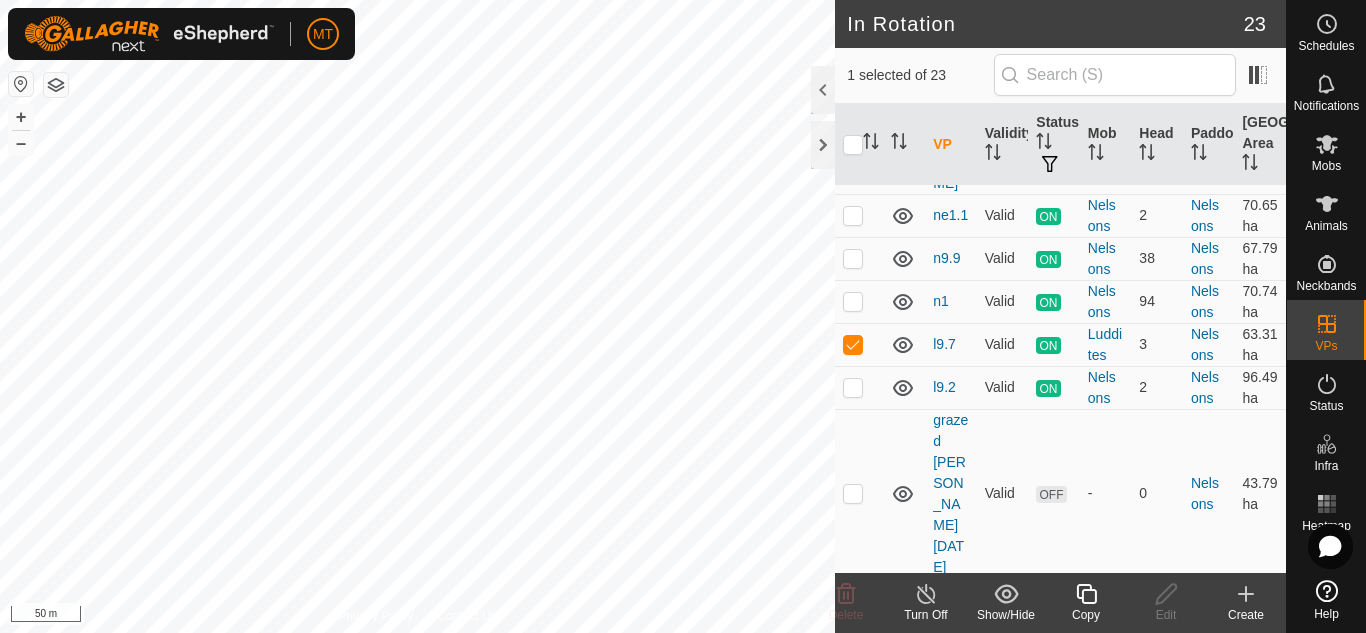click 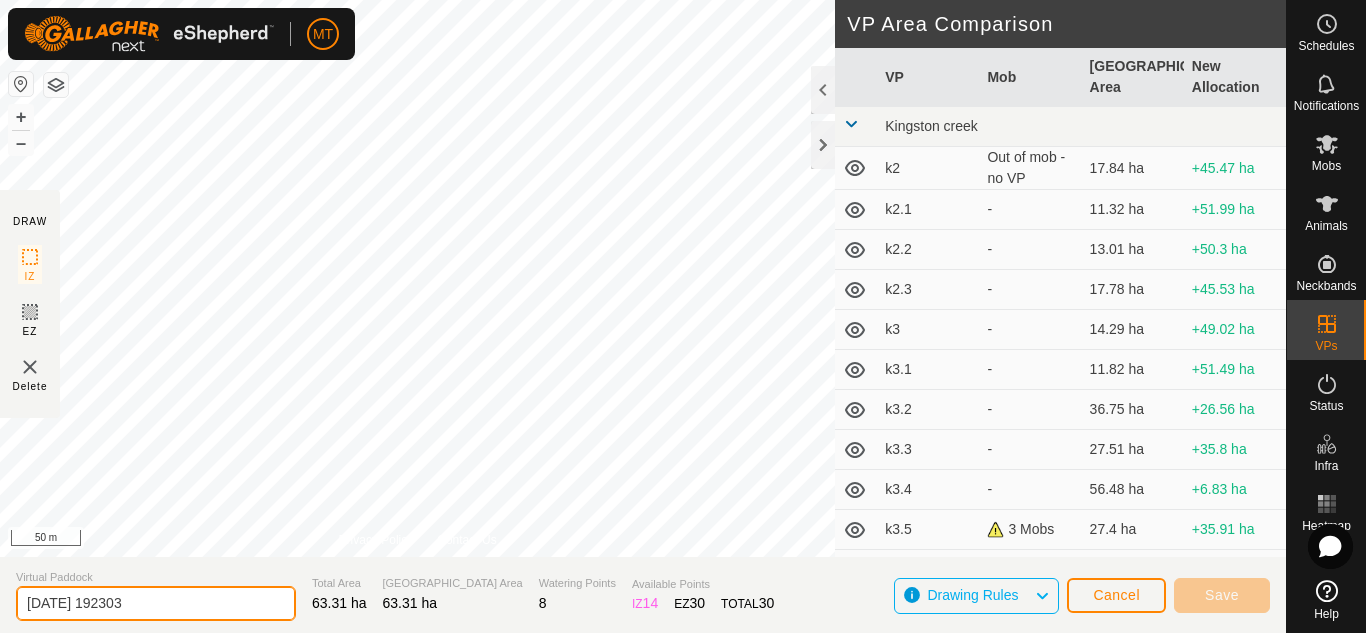drag, startPoint x: 181, startPoint y: 596, endPoint x: 0, endPoint y: 580, distance: 181.70581 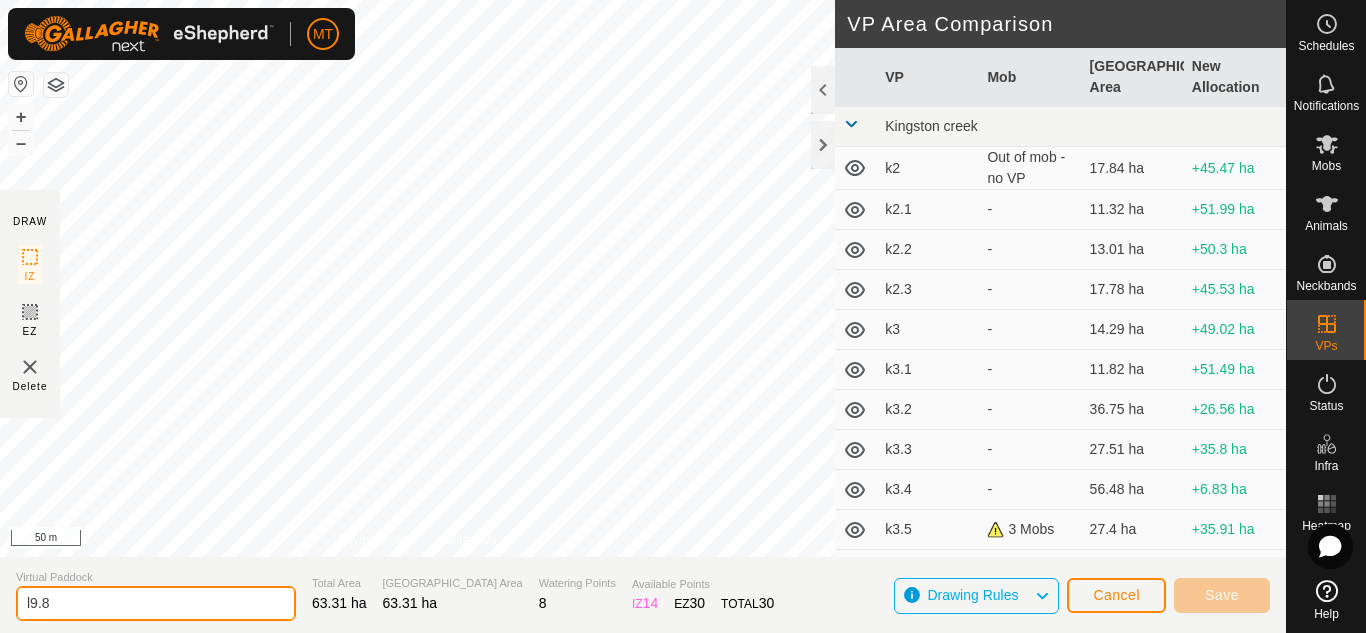 type on "l9.8" 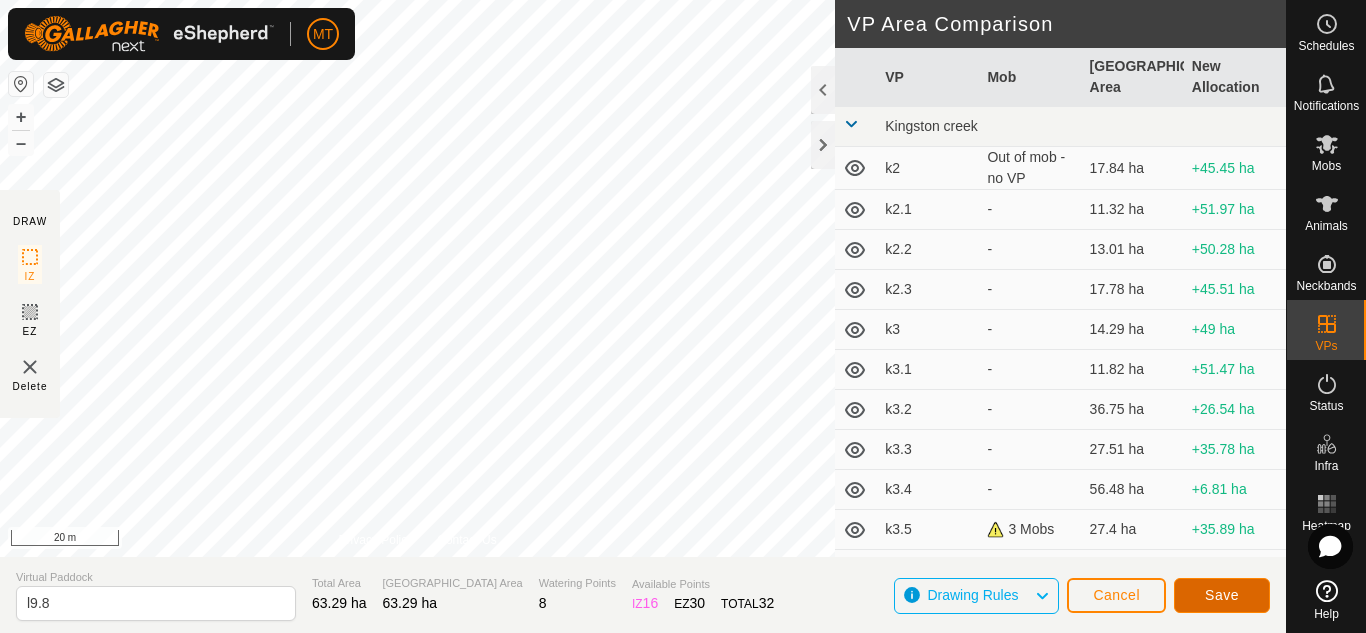 click on "Save" 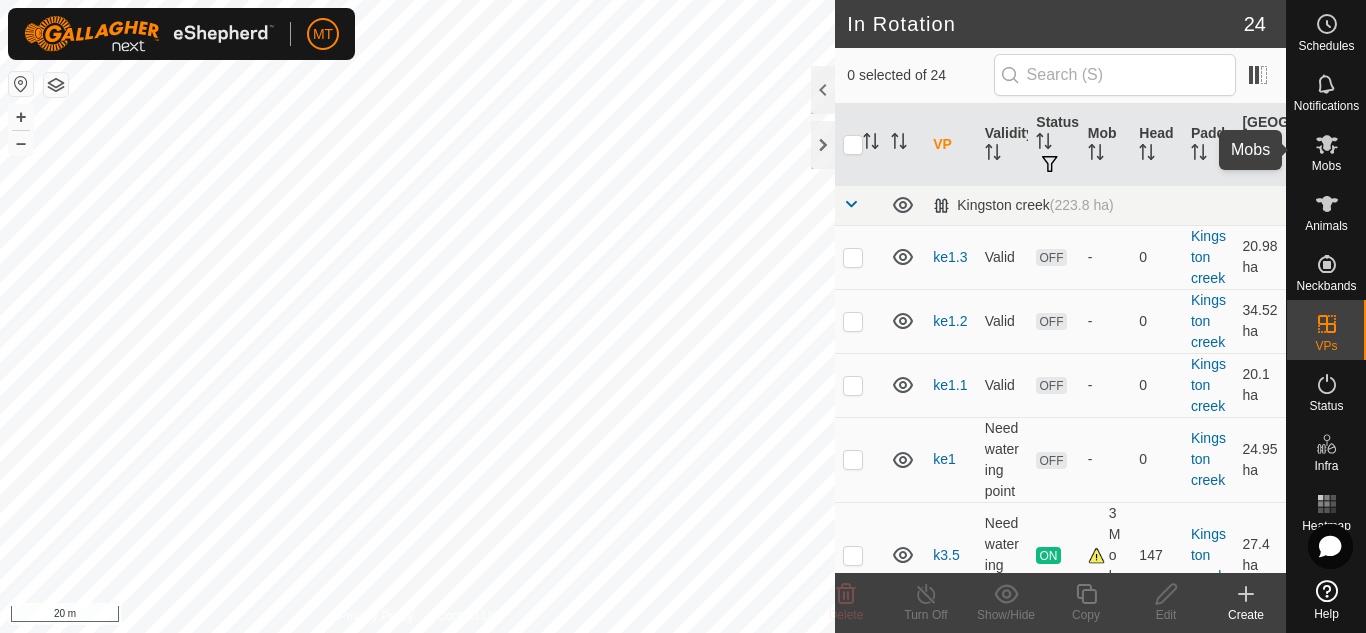 click on "Mobs" at bounding box center [1326, 166] 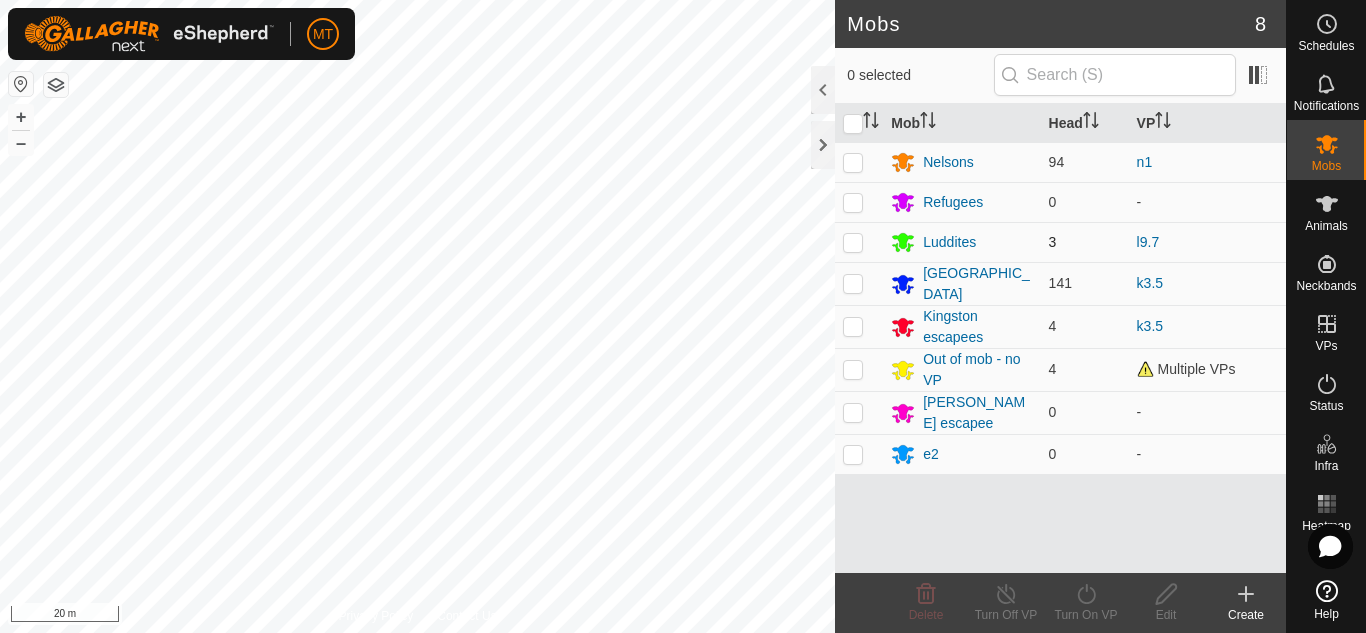 click at bounding box center [859, 242] 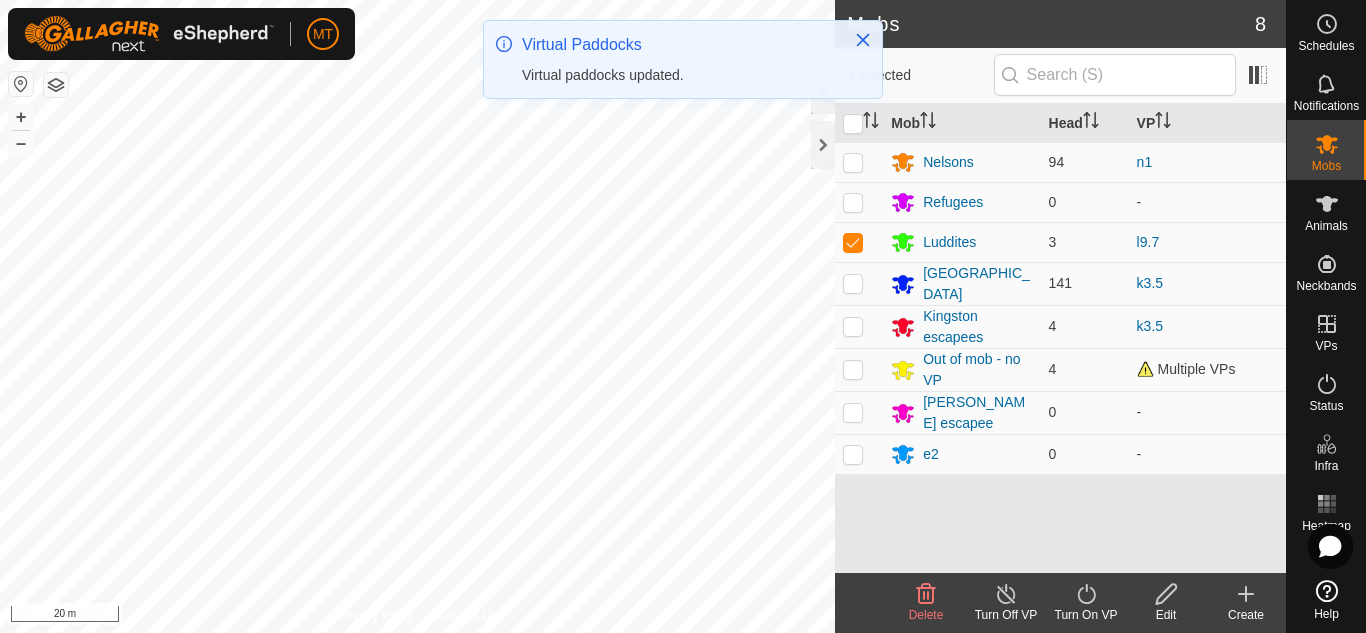 click 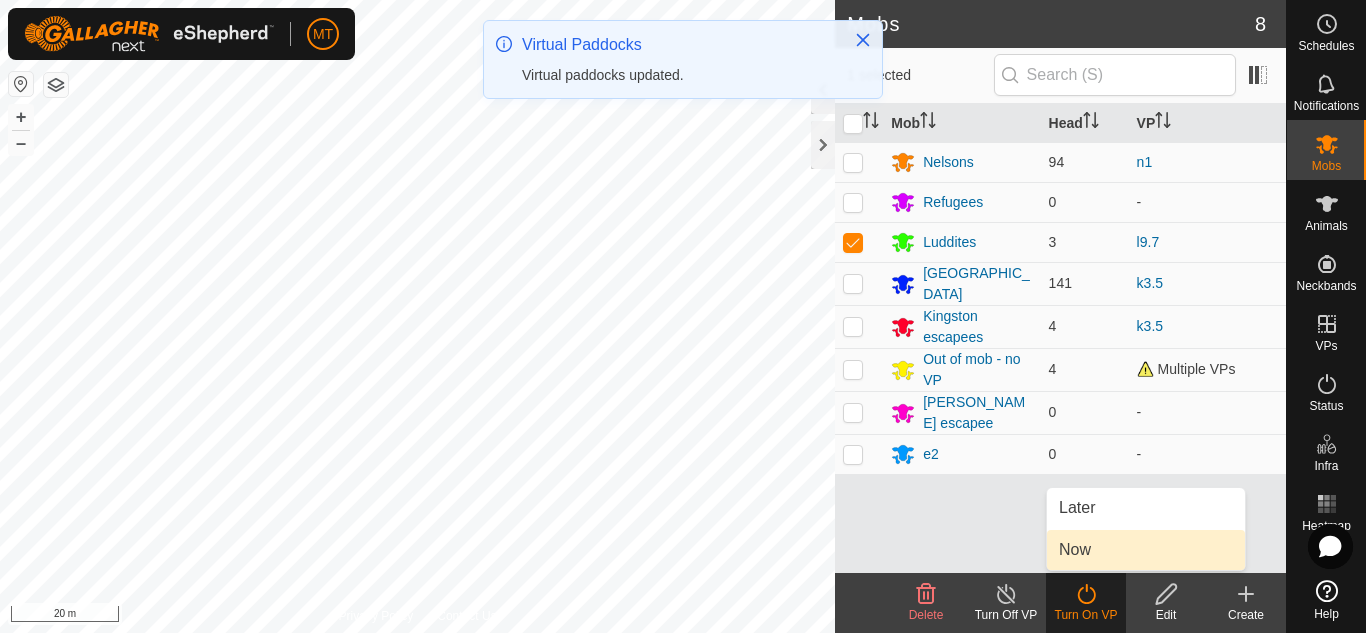 click on "Now" at bounding box center (1146, 550) 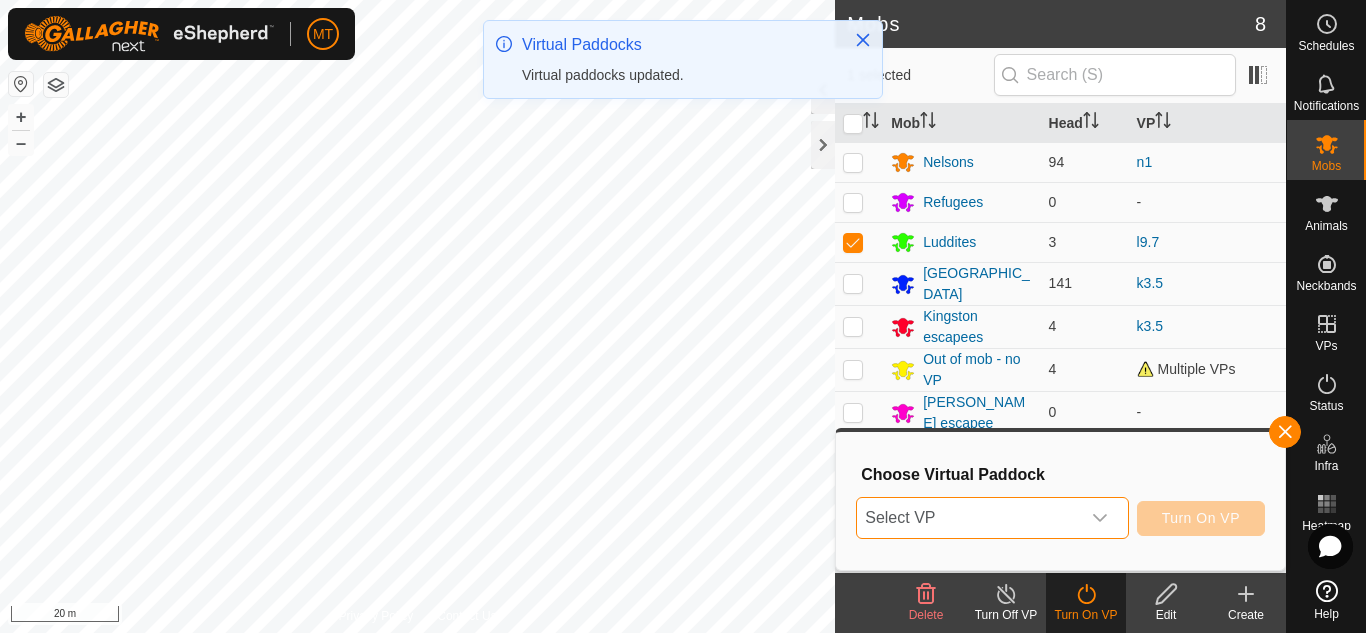 click on "Select VP" at bounding box center (968, 518) 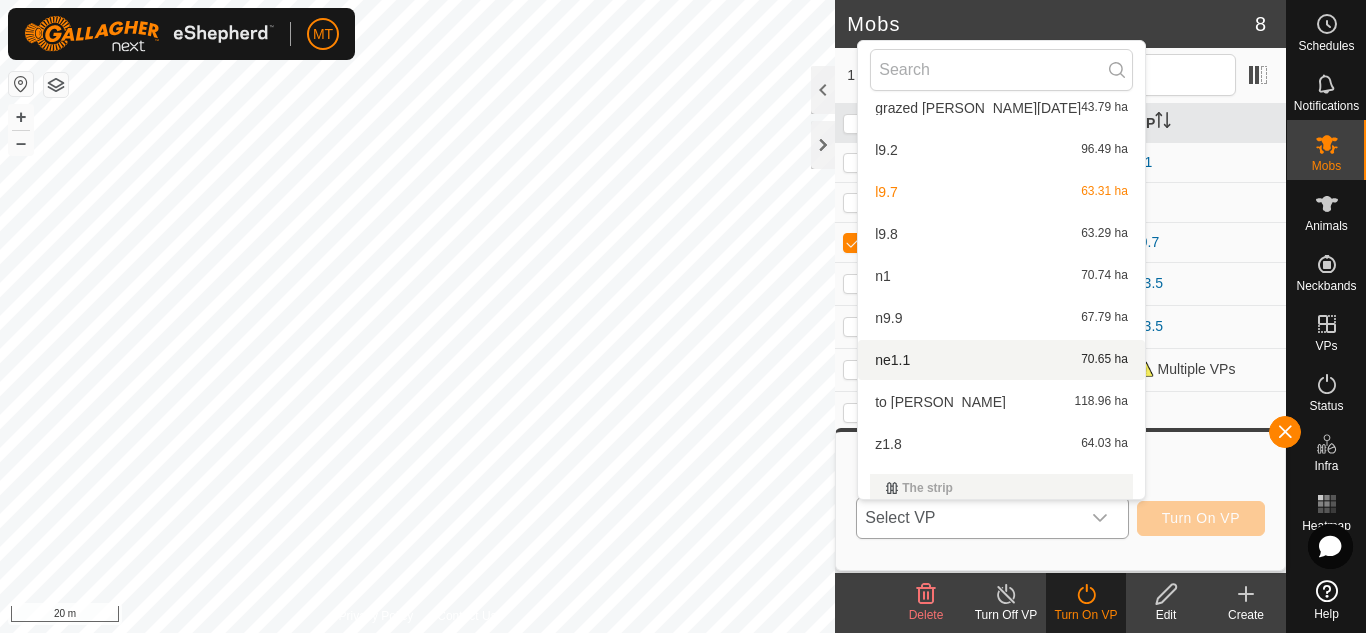 scroll, scrollTop: 713, scrollLeft: 0, axis: vertical 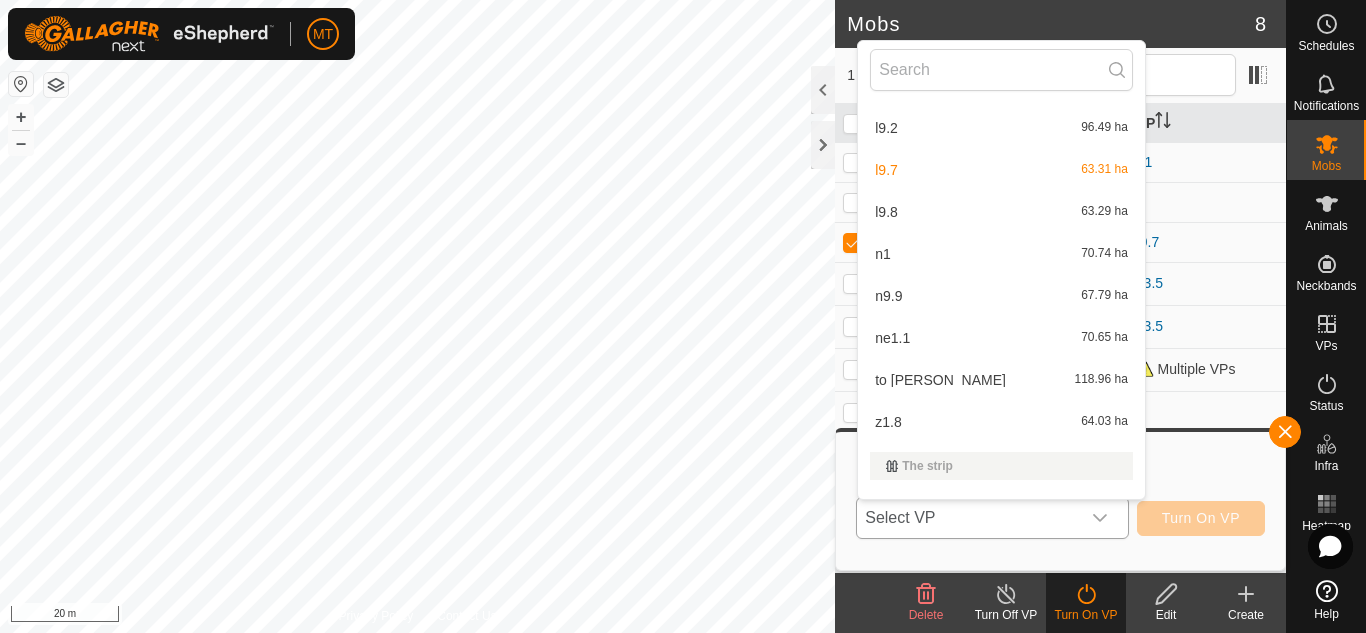 click on "l9.8  63.29 ha" at bounding box center (1001, 212) 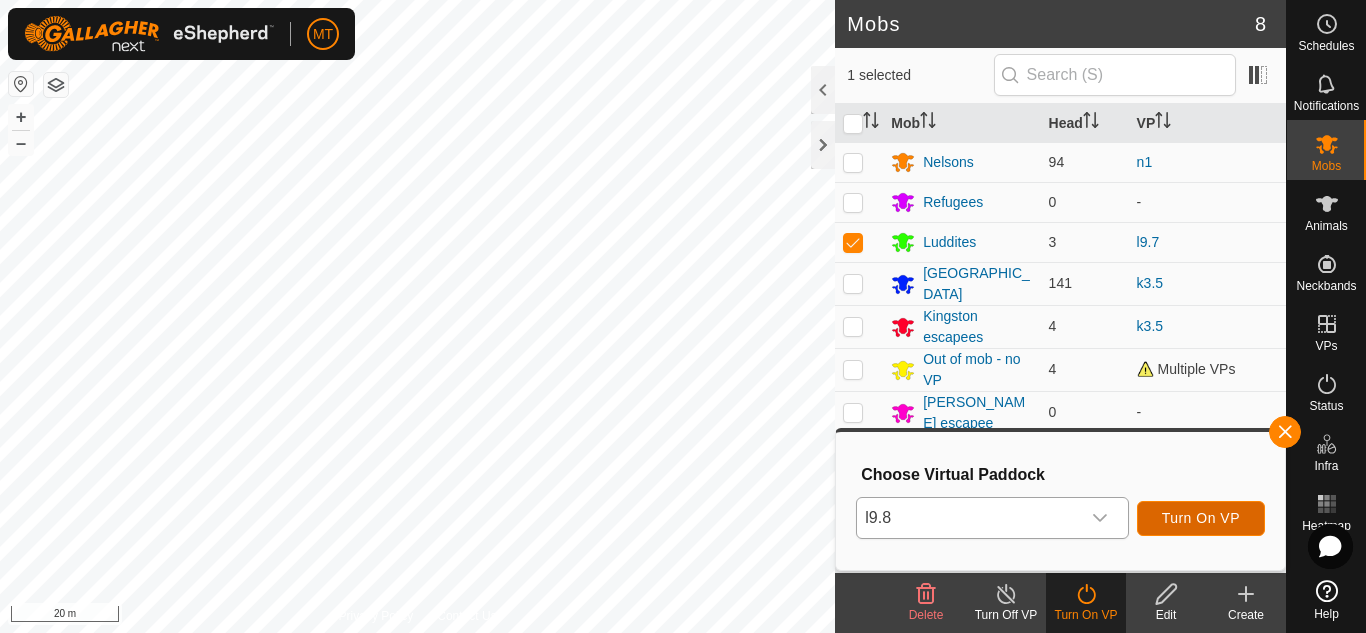 click on "Turn On VP" at bounding box center (1201, 518) 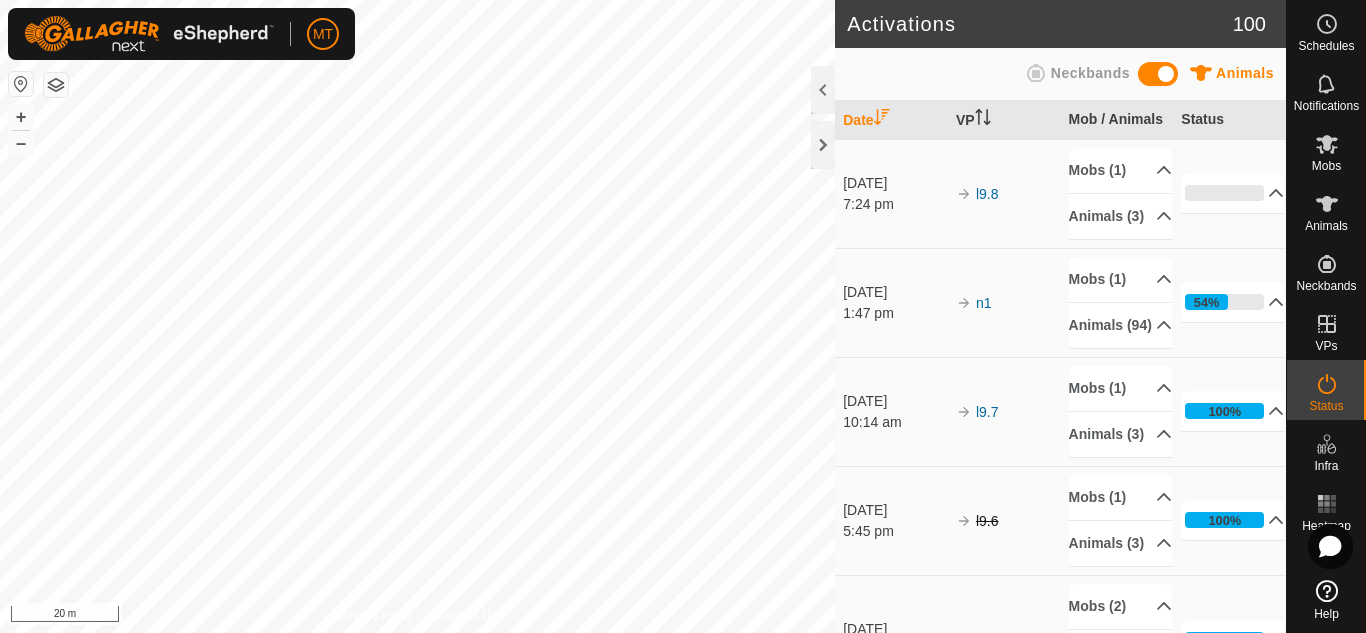 click on "MT Schedules Notifications Mobs Animals Neckbands VPs Status Infra Heatmap Help Activations 100 Animals Neckbands   Date   VP   Mob / Animals   Status  [DATE] 7:24 pm l9.8 Mobs (1)  Luddites  Animals (3)  Animal28   Animal90   Animal50  0% In Progress Pending  3  Sent   0  Completed Confirmed   0  Overridden  0  Cancelled   0  [DATE] 1:47 pm n1 Mobs (1)  Nelsons  Animals (94)  Animal37   Animal14   Animal74   Animal89   Animal21   Animal26   Animal71   Animal80   Animal56   Animal29   Animal19   Animal96   Animal98   Animal9   Animal20   Animal34   Animal65   Animal99   Animal40   Animal91   Animal70   Animal60   Animal97   Animal48   Animal59   Animal83   Animal36   Animal43   Animal87   Animal18   Animal52   Animal22   Animal33   Animal32   Animal93   Animal95   Animal82   Animal4   Animal5   Animal79   Animal81   Animal23   Animal92   Animal25   animal15   Animal16   Animal17   Animal57   Animal44   Animal78   Animal66   Animal7   Animal45   Animal64   Animal6   Animal41   Animal13" at bounding box center [683, 316] 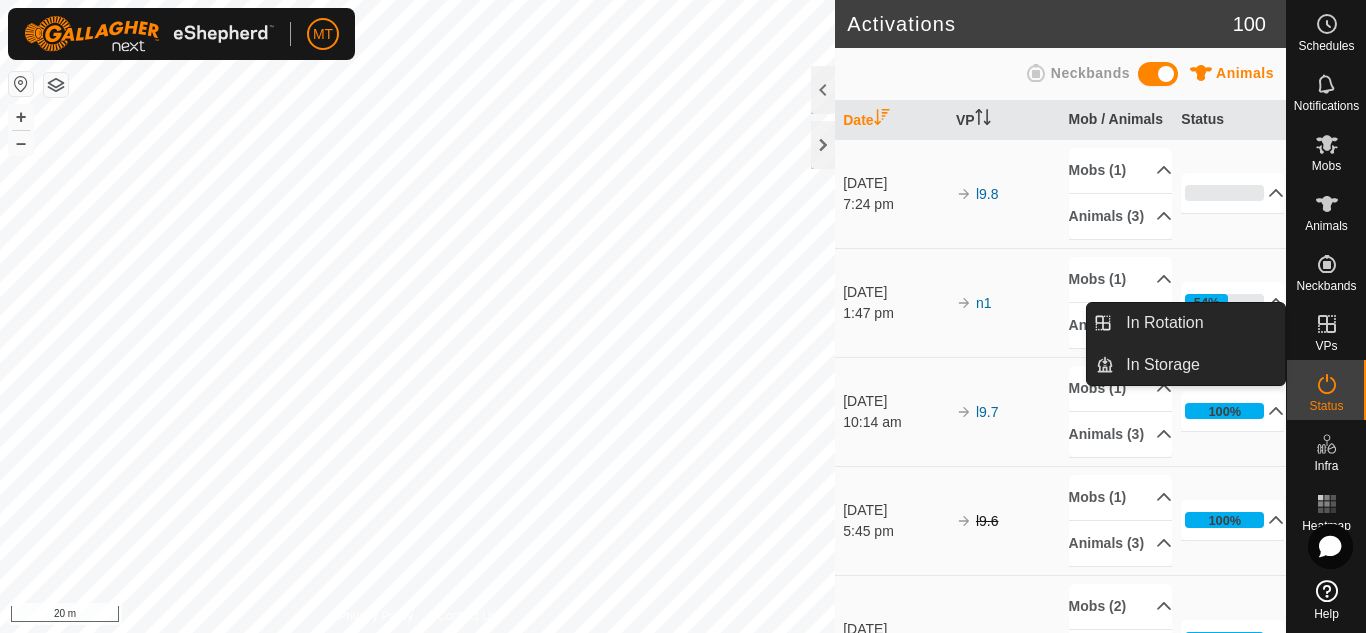 click 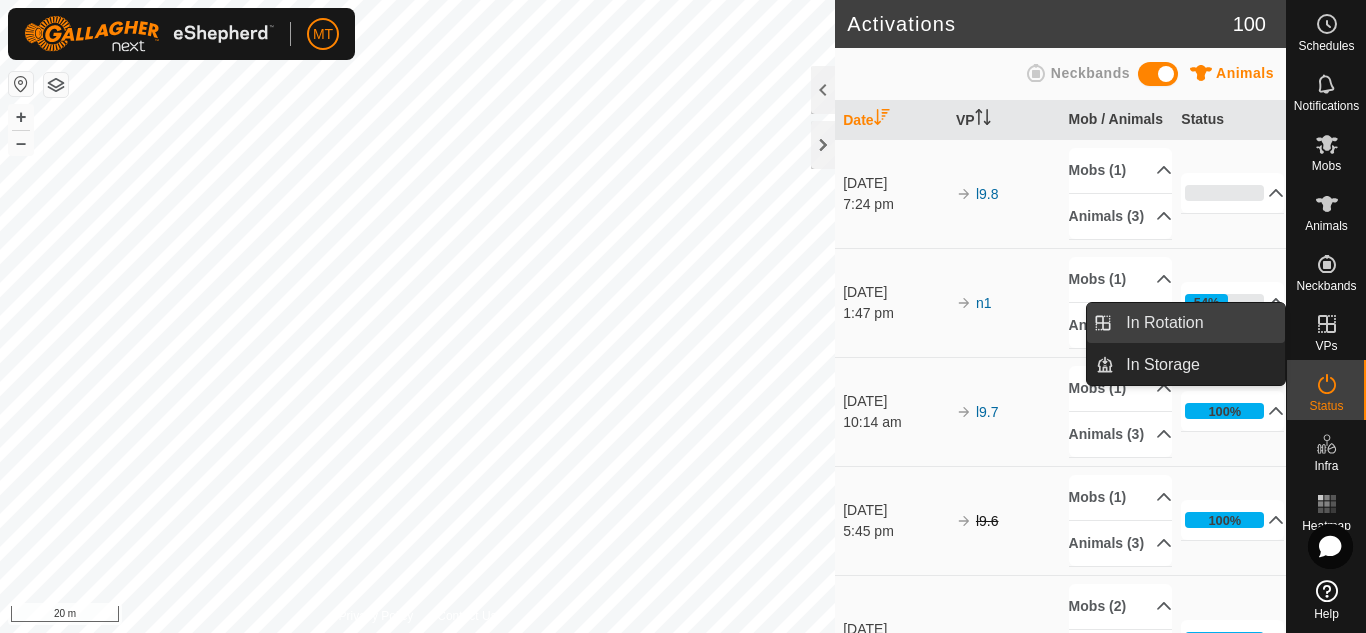 click on "In Rotation" at bounding box center (1199, 323) 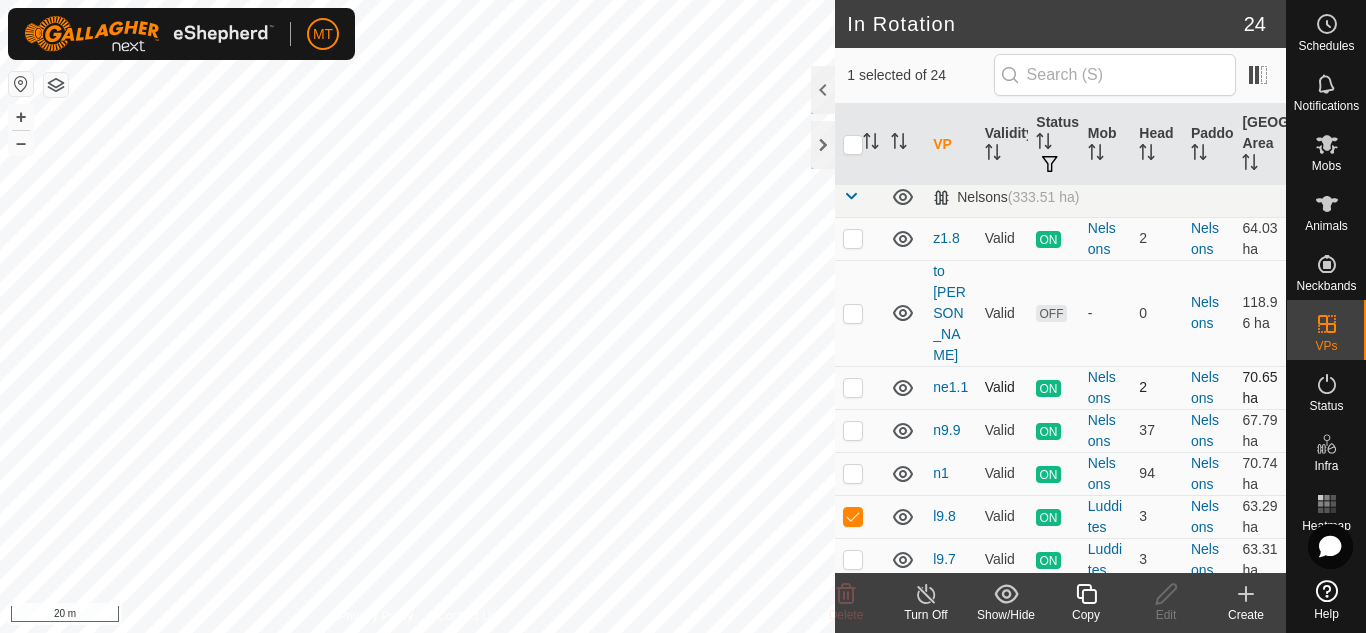 scroll, scrollTop: 1167, scrollLeft: 0, axis: vertical 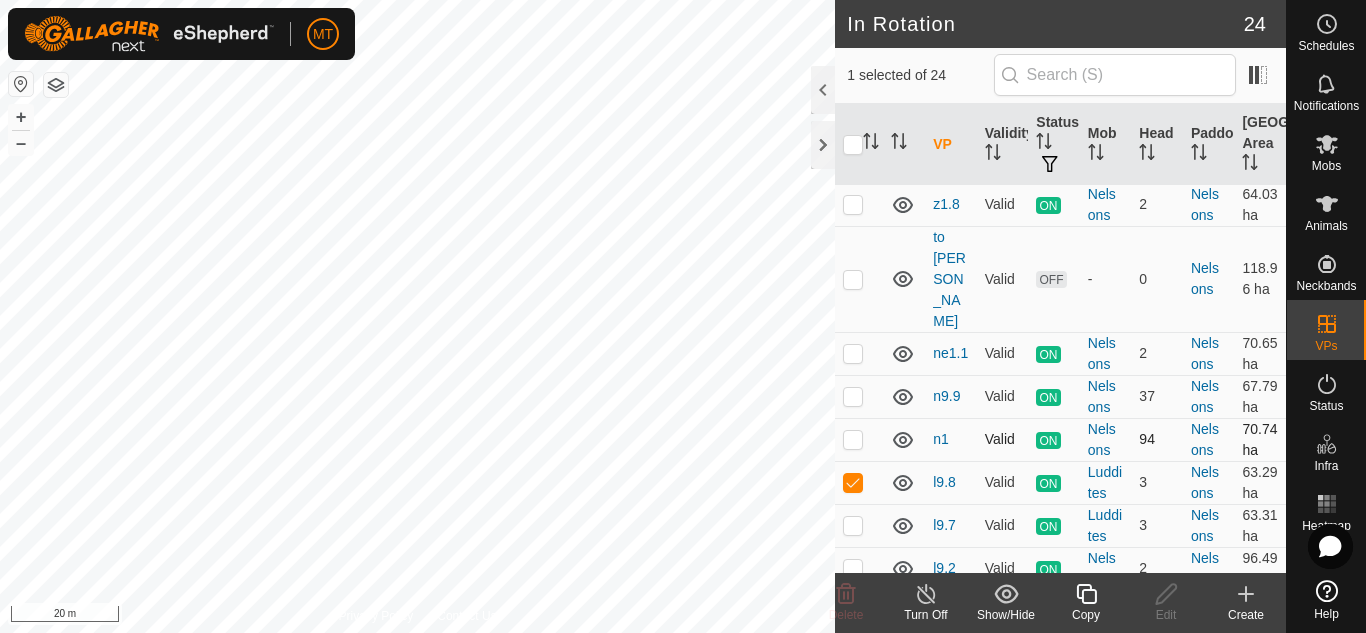 click at bounding box center [853, 439] 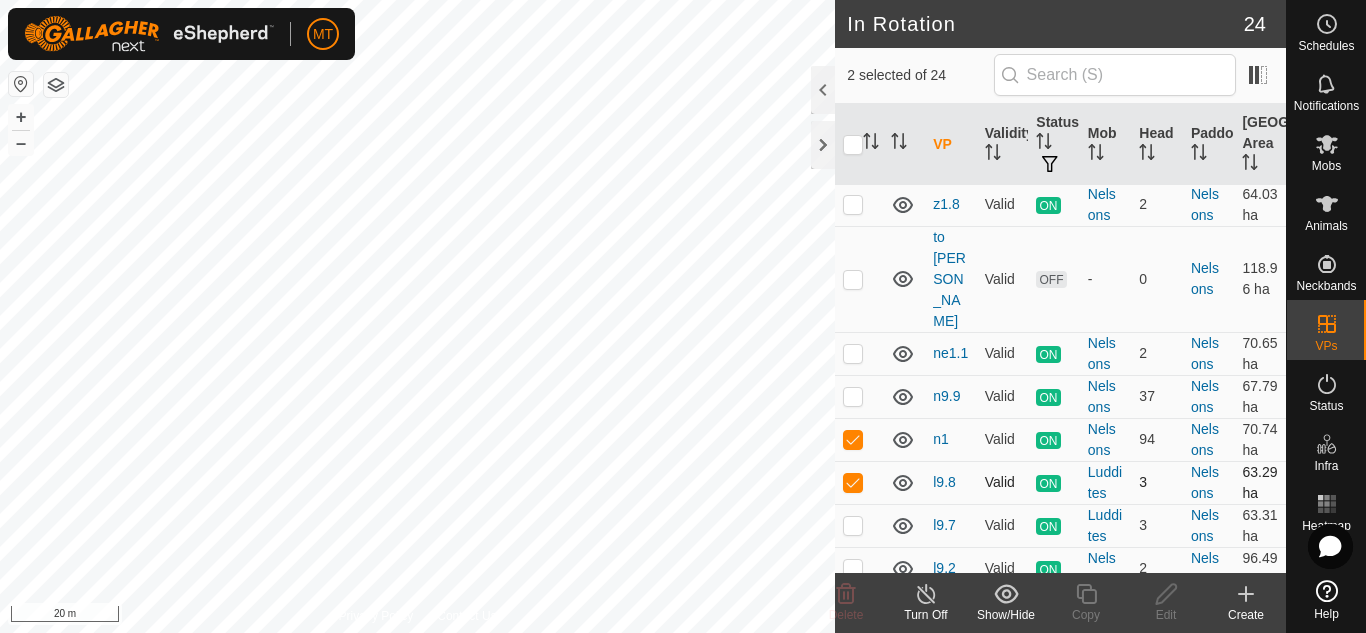 click at bounding box center (859, 482) 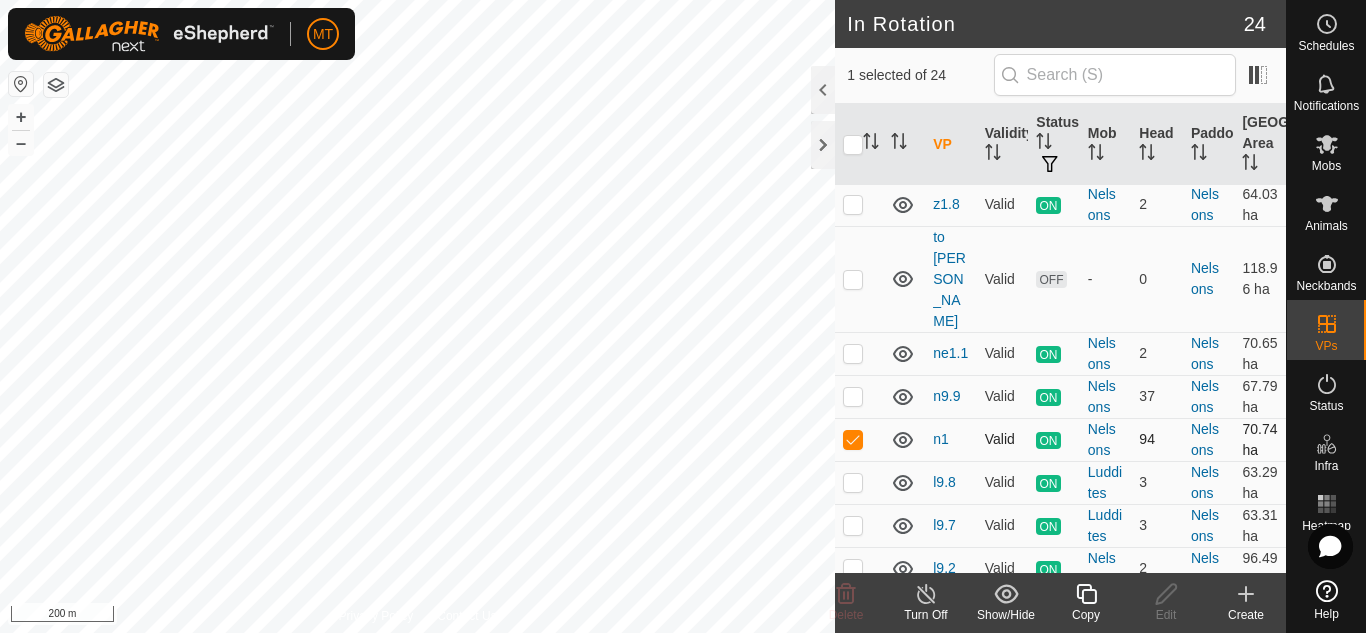 click at bounding box center (853, 439) 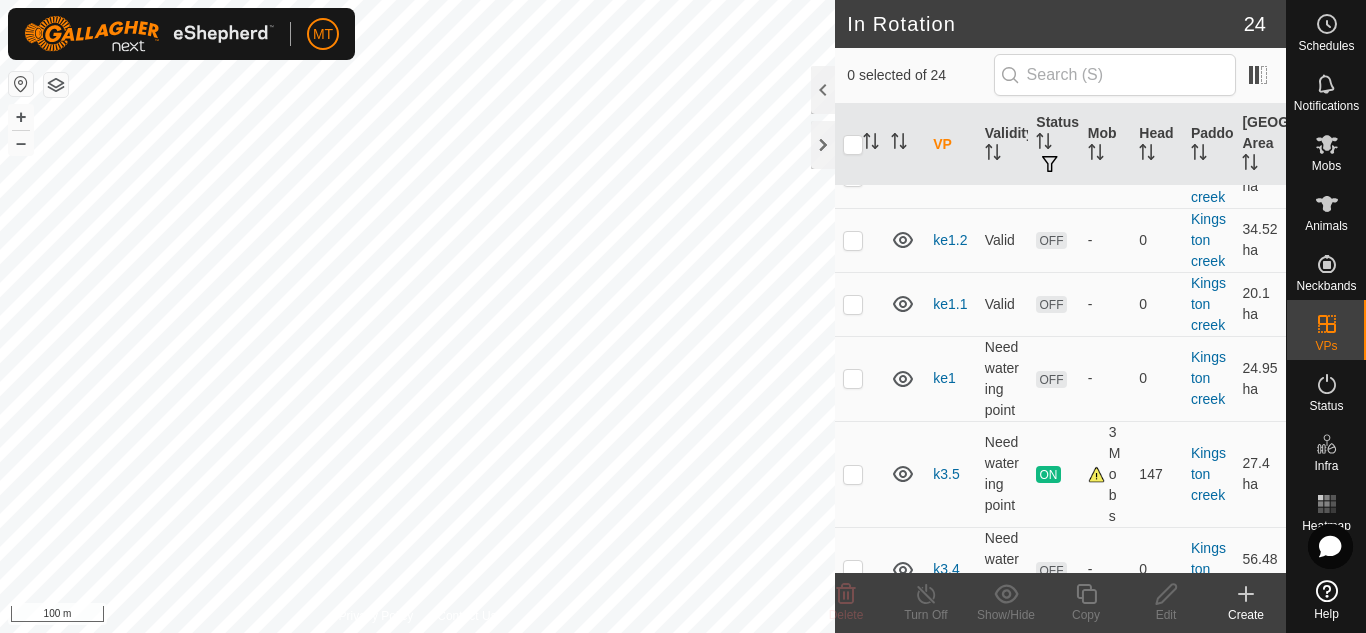 scroll, scrollTop: 0, scrollLeft: 0, axis: both 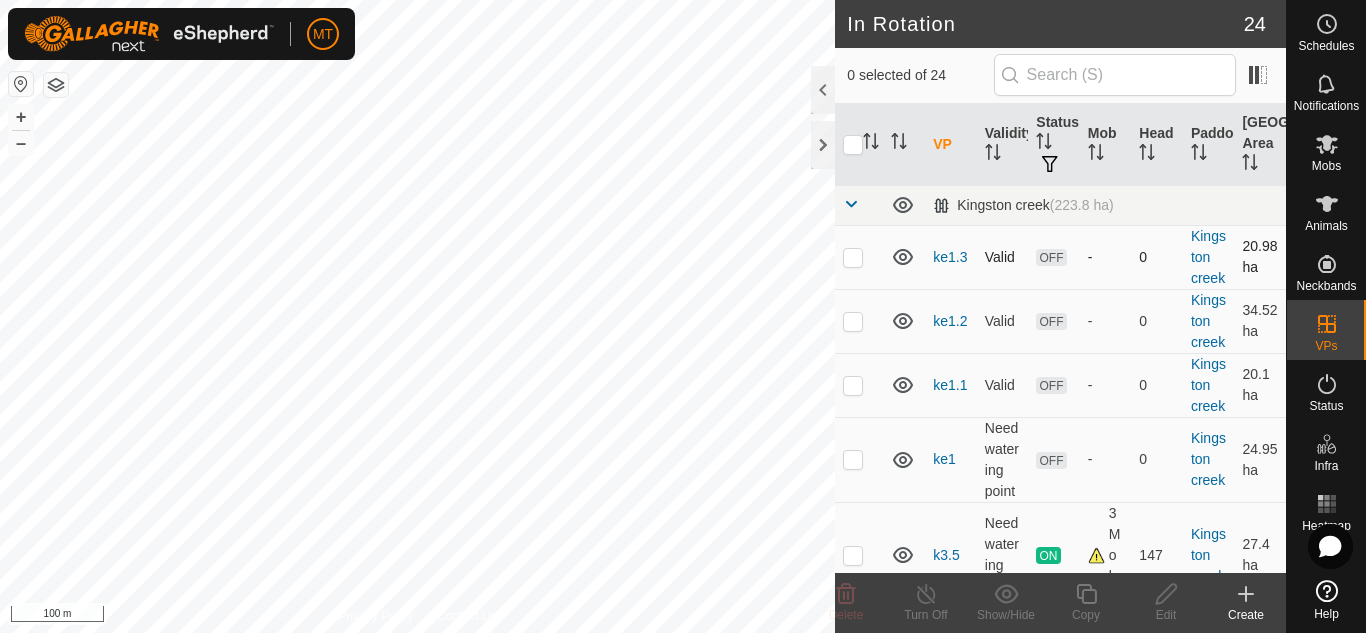 click at bounding box center (853, 257) 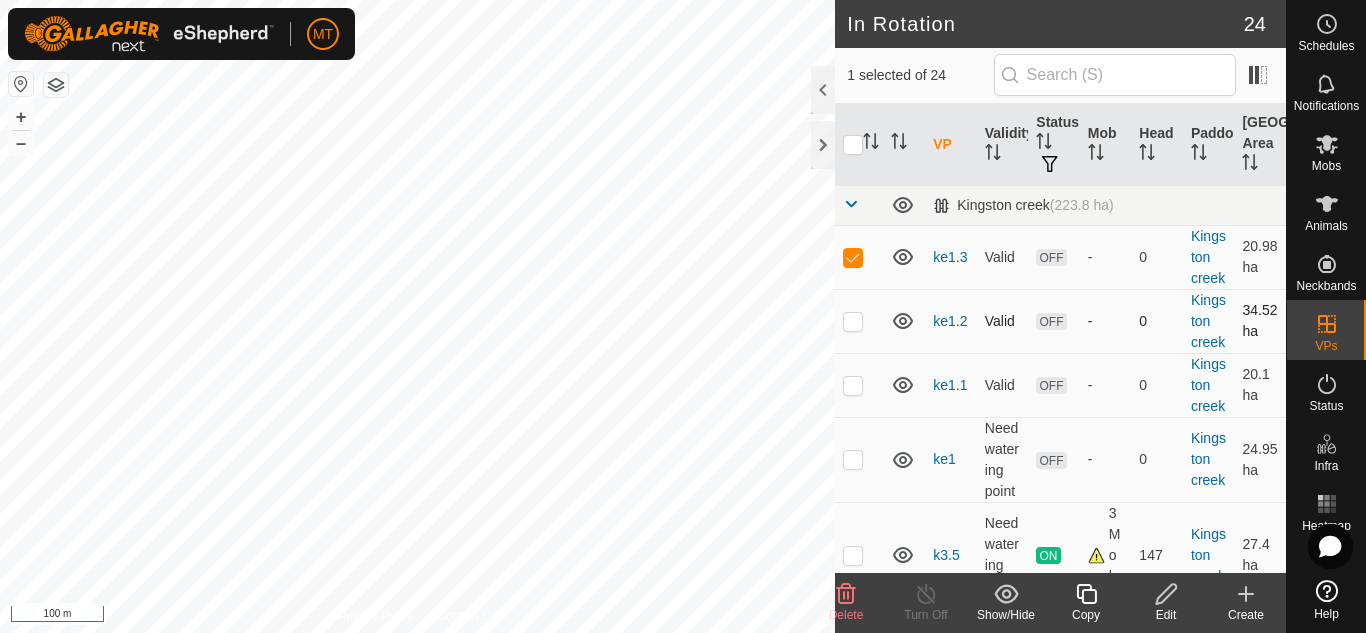 click at bounding box center [853, 321] 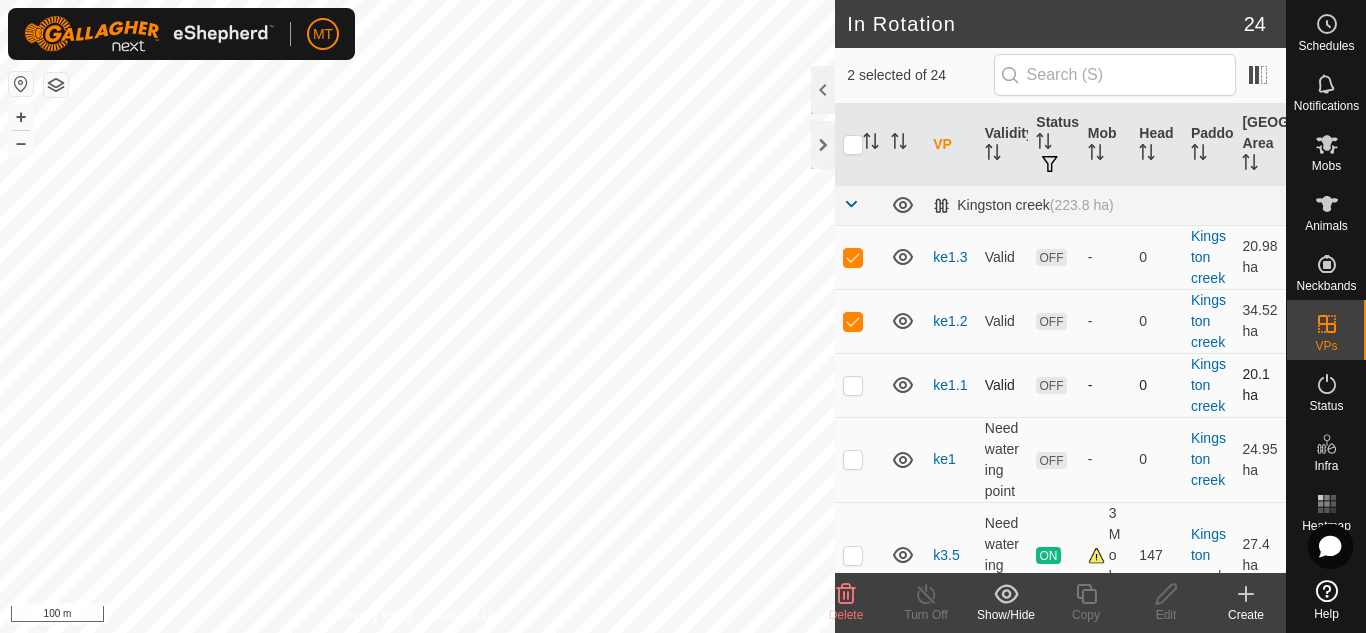 click at bounding box center [853, 385] 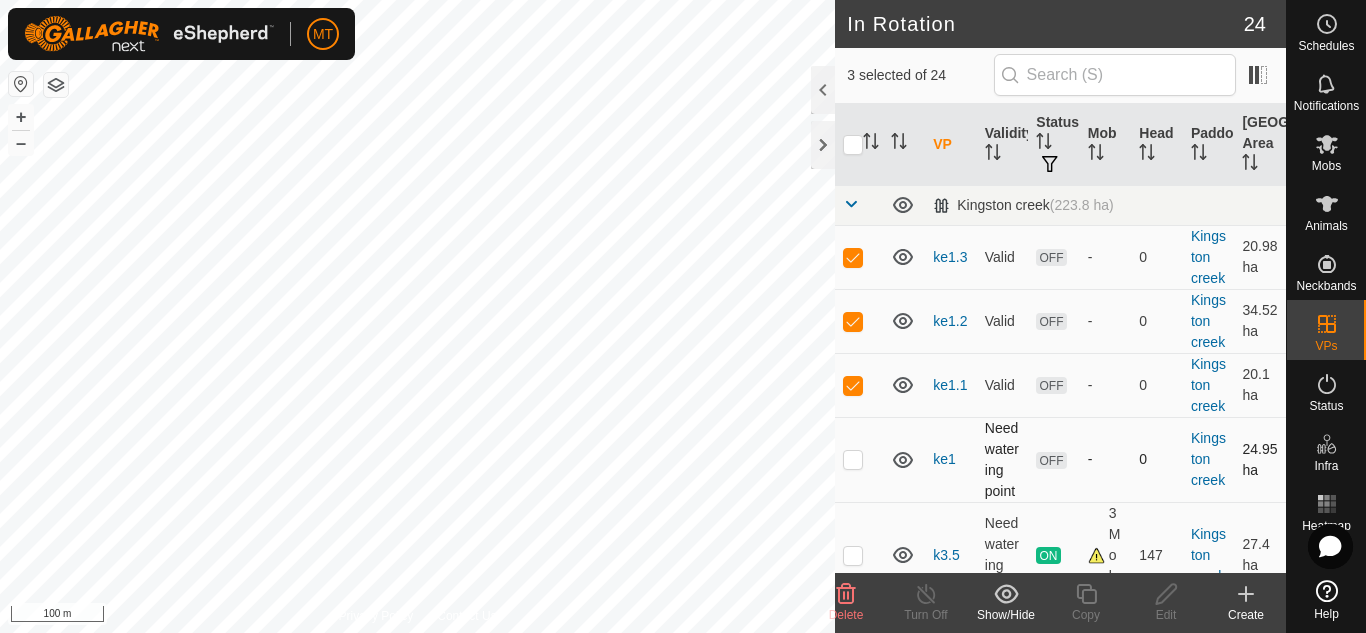 click at bounding box center [853, 459] 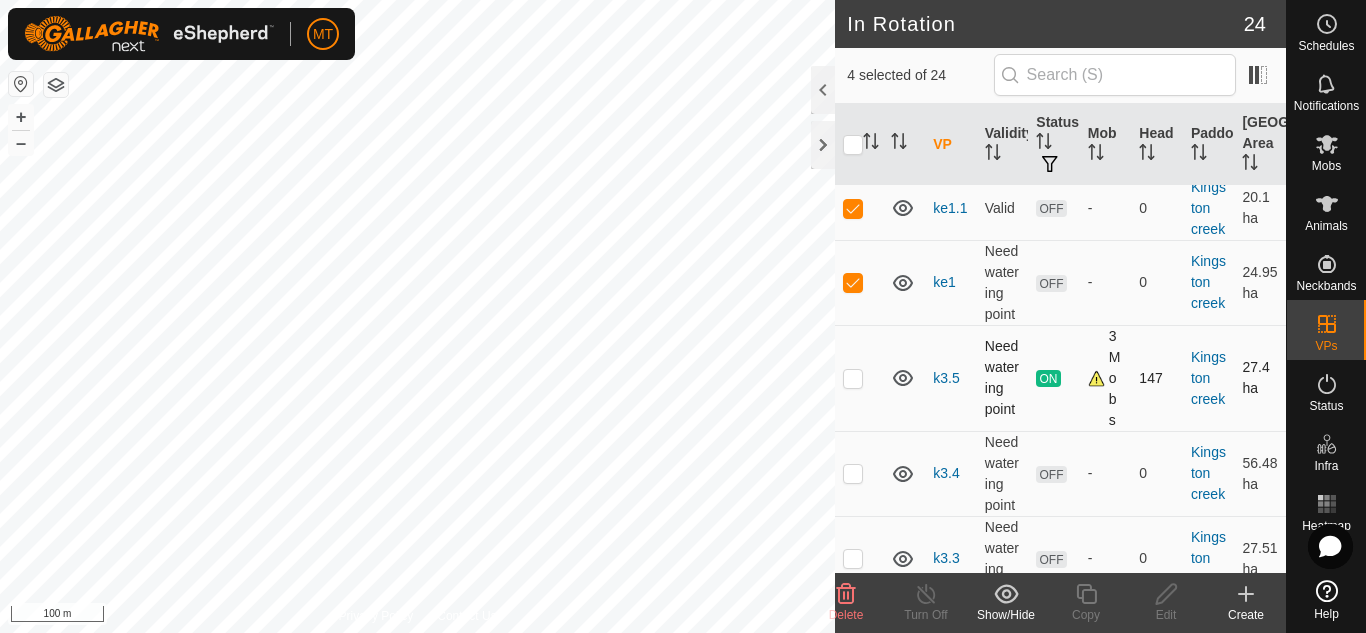 scroll, scrollTop: 192, scrollLeft: 0, axis: vertical 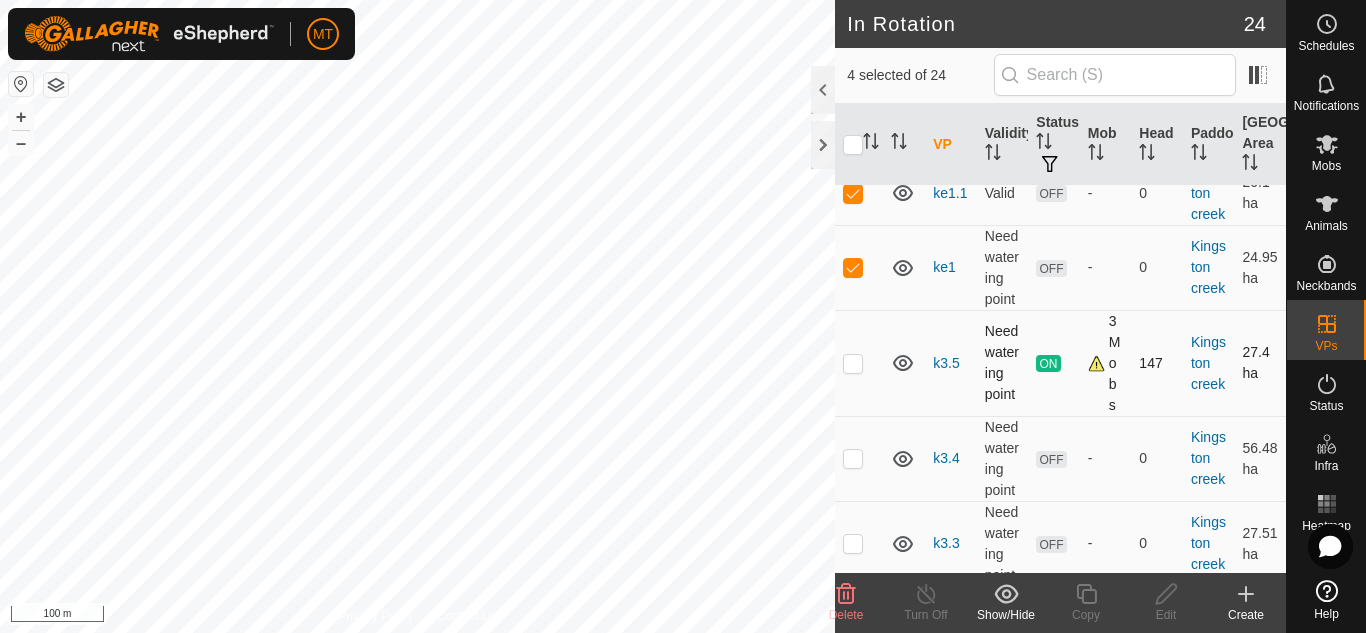 click at bounding box center [853, 363] 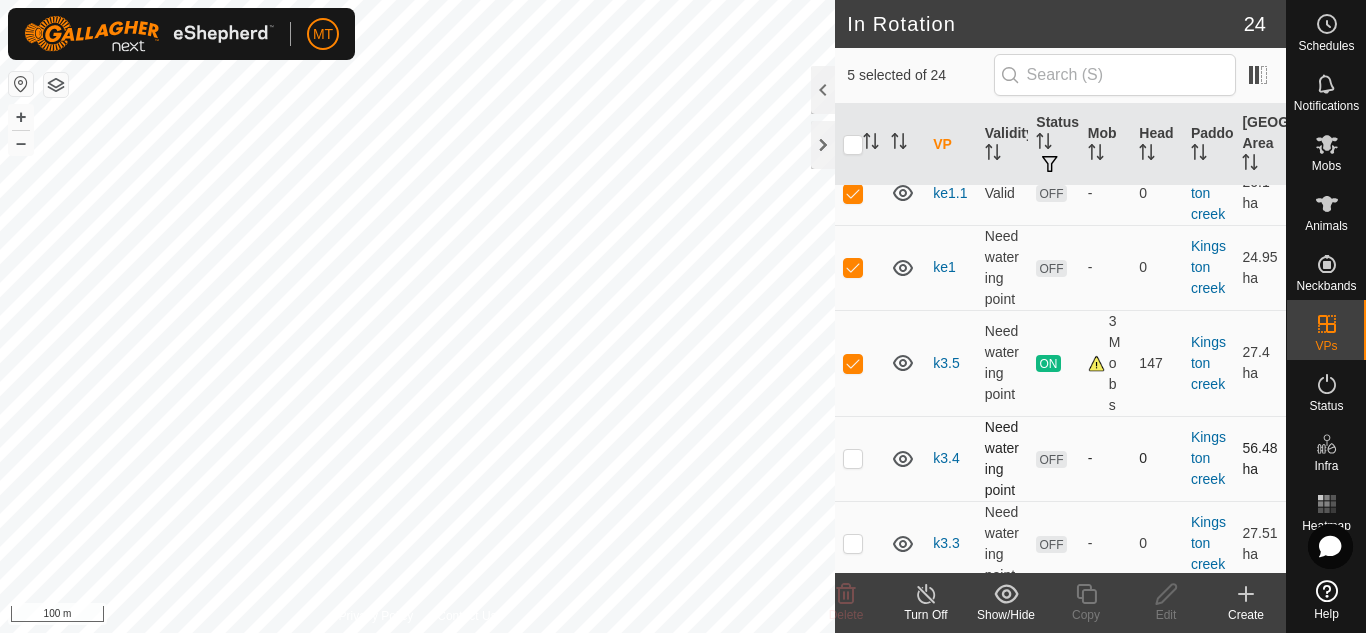 click at bounding box center (859, 458) 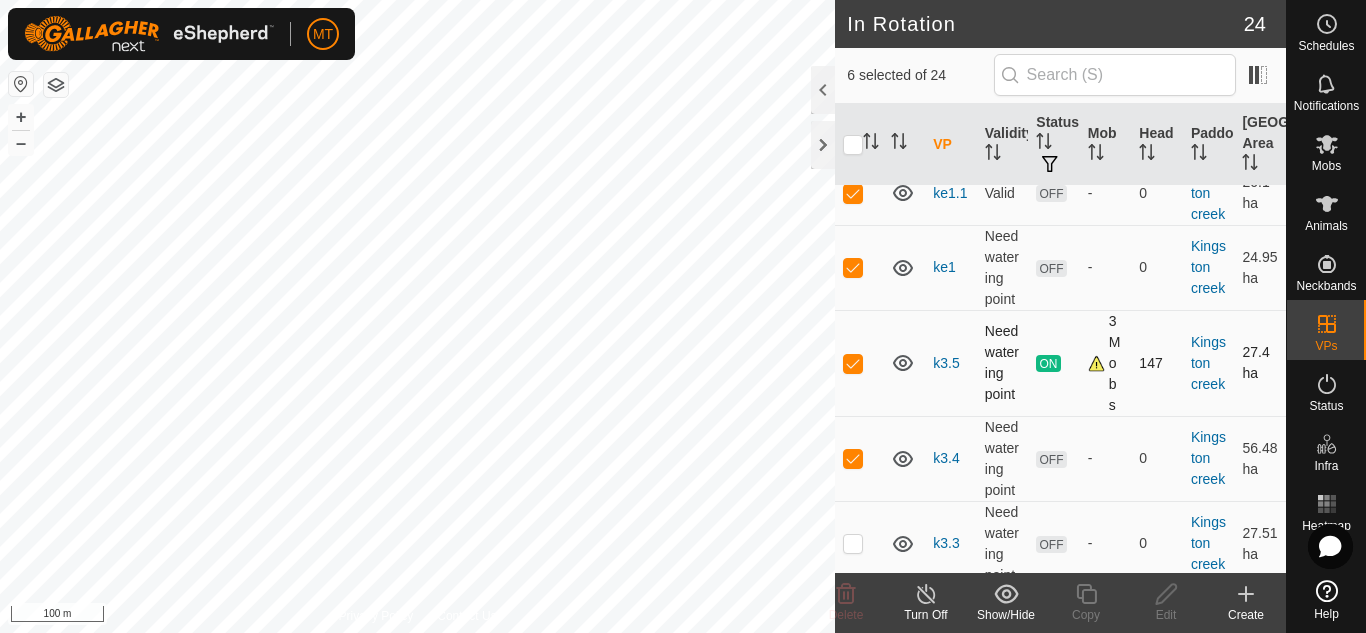 click at bounding box center (853, 363) 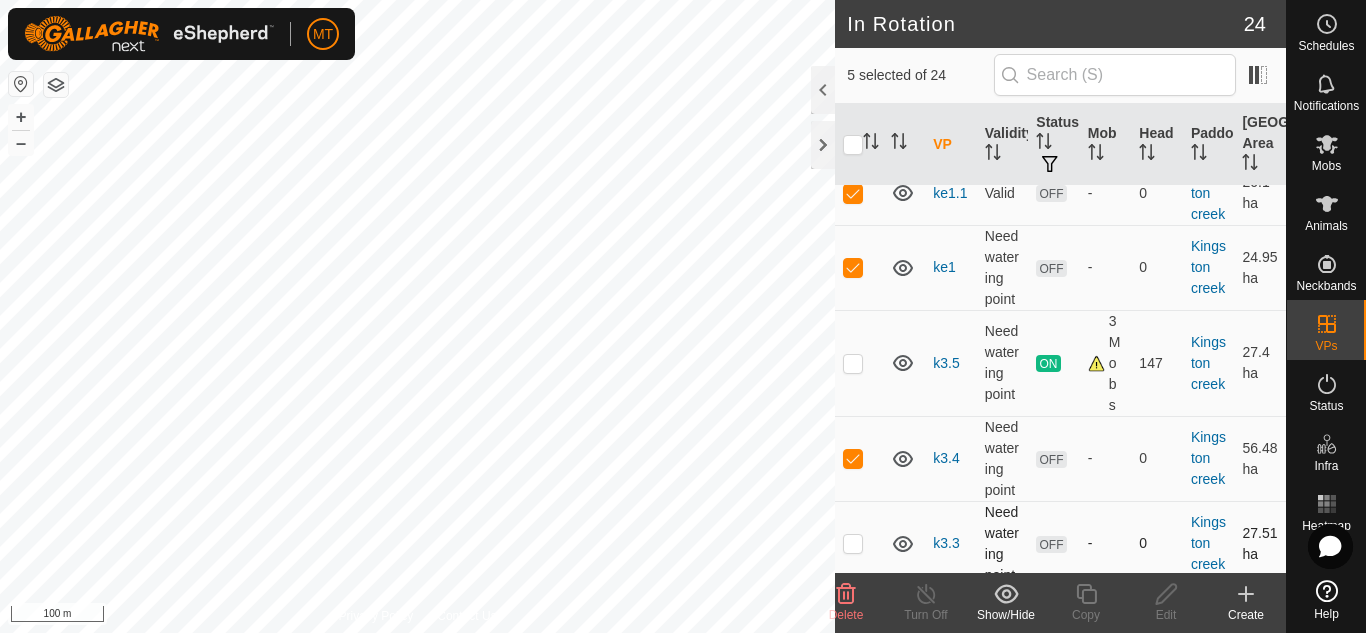 click at bounding box center [853, 543] 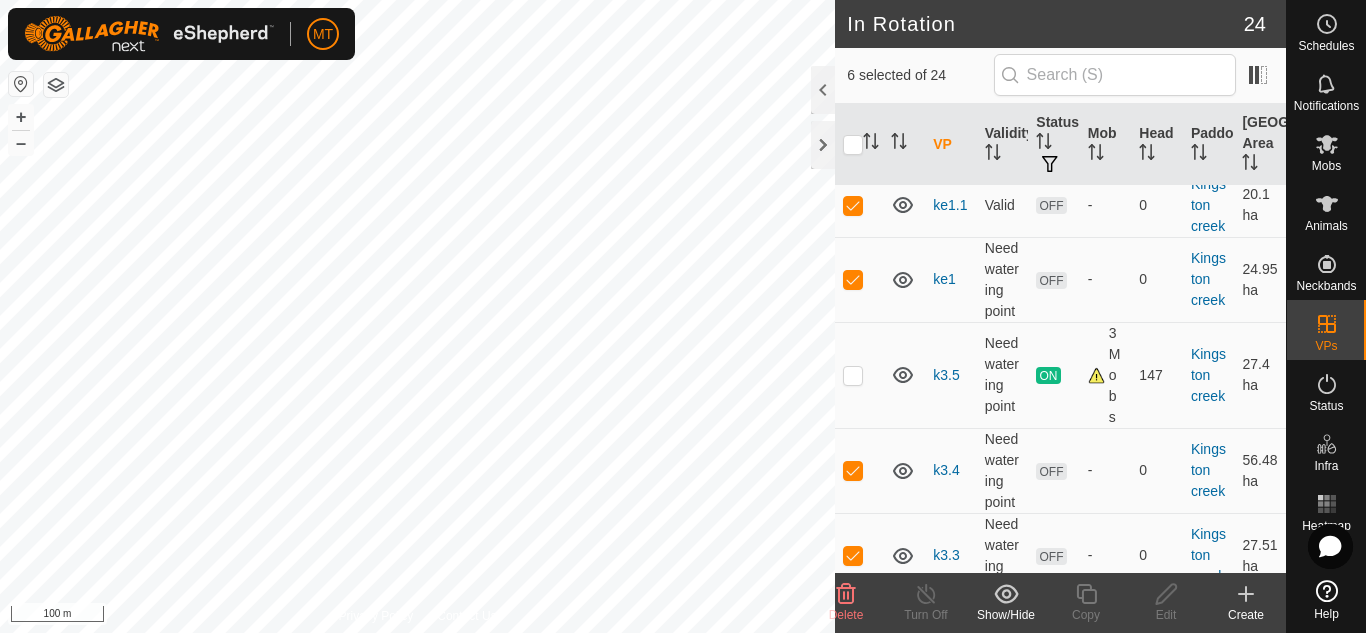 scroll, scrollTop: 0, scrollLeft: 0, axis: both 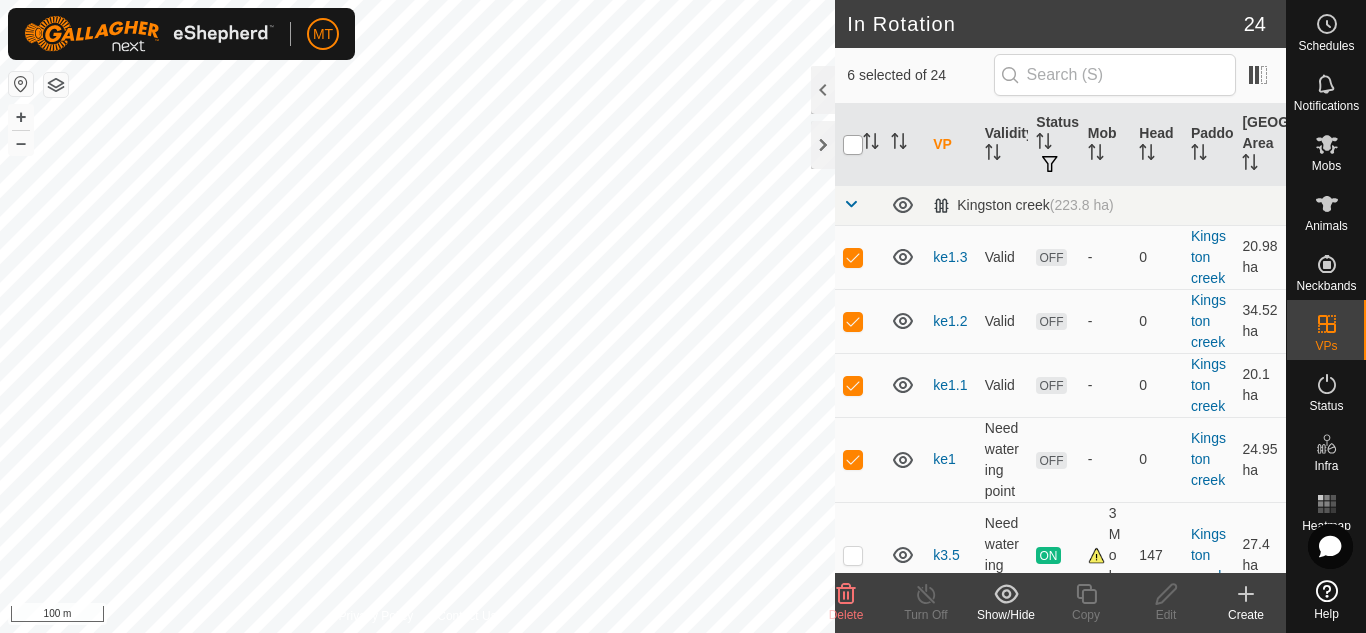click at bounding box center [853, 145] 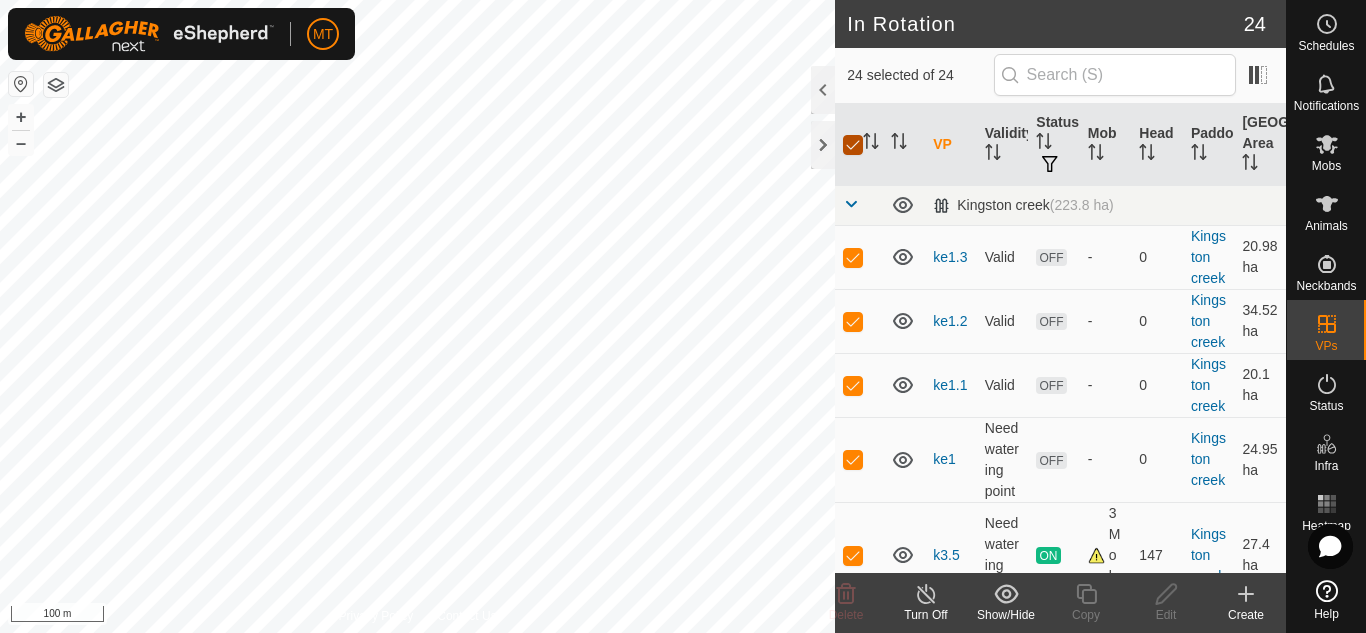 click at bounding box center [853, 145] 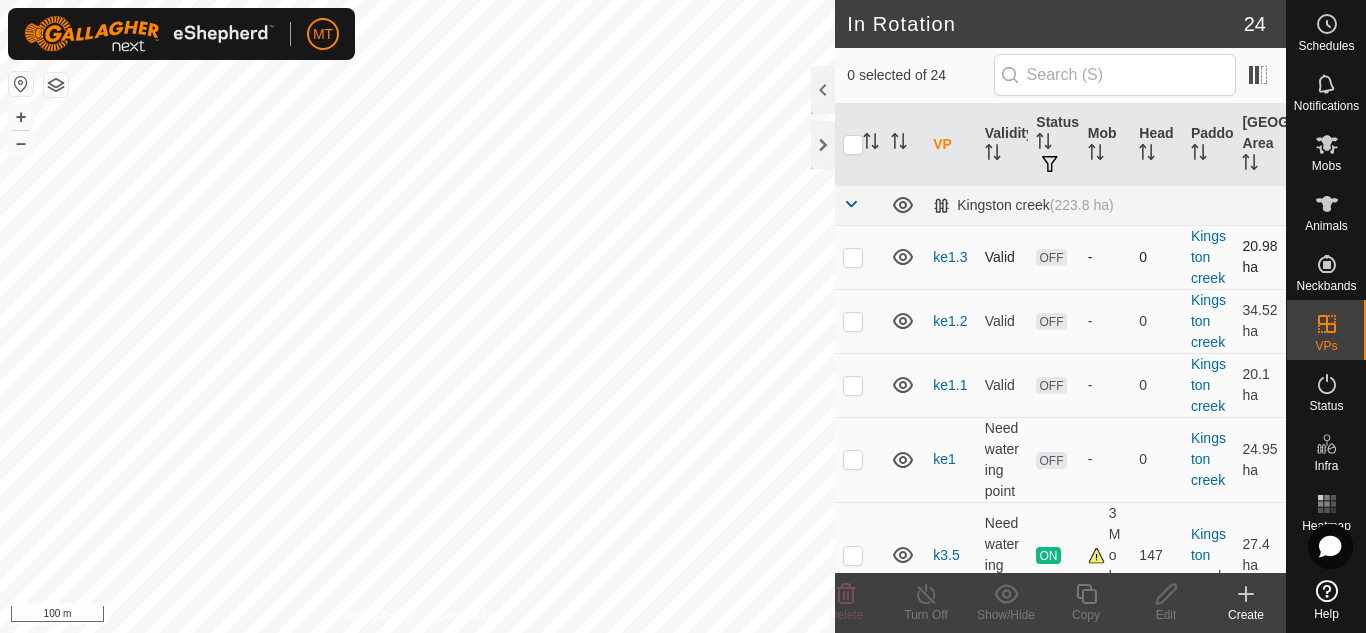 click at bounding box center (853, 257) 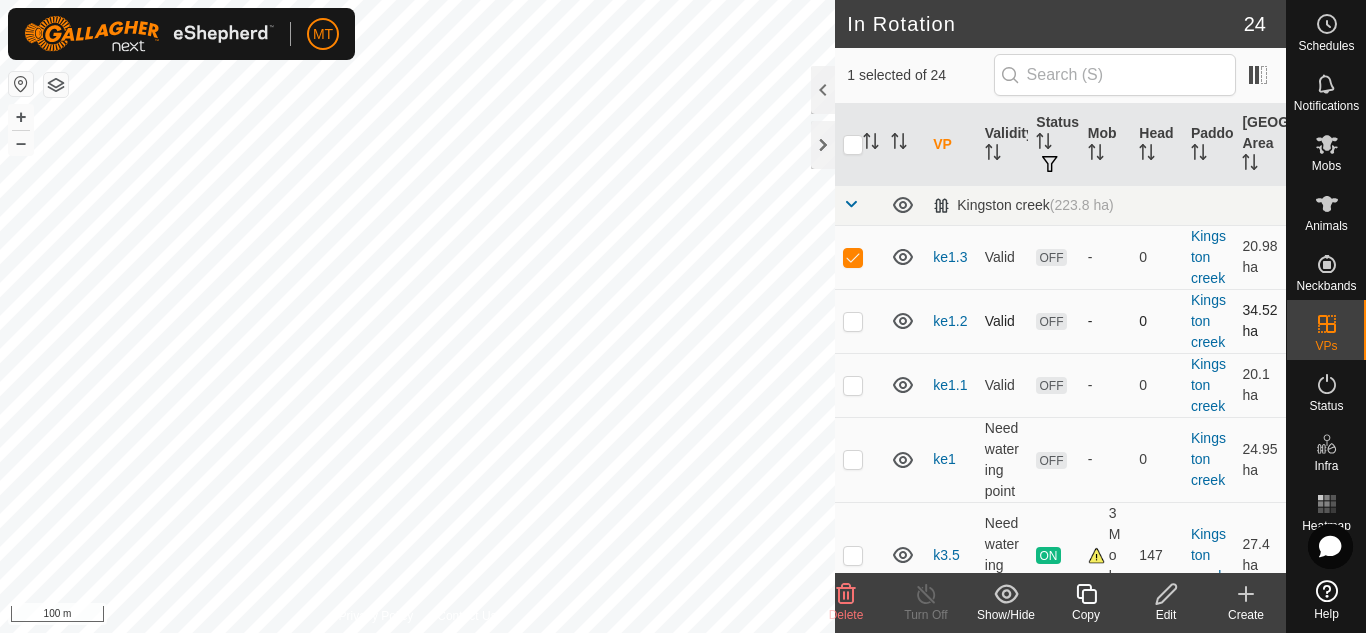 click at bounding box center (853, 321) 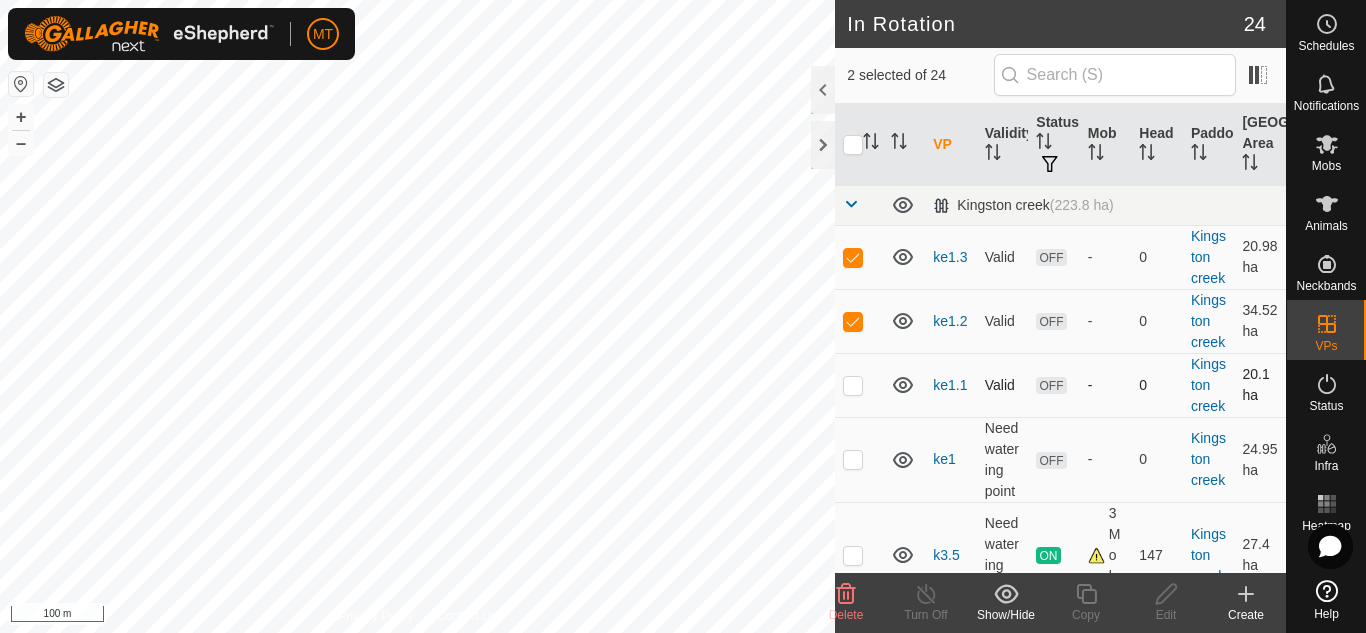 click at bounding box center (853, 385) 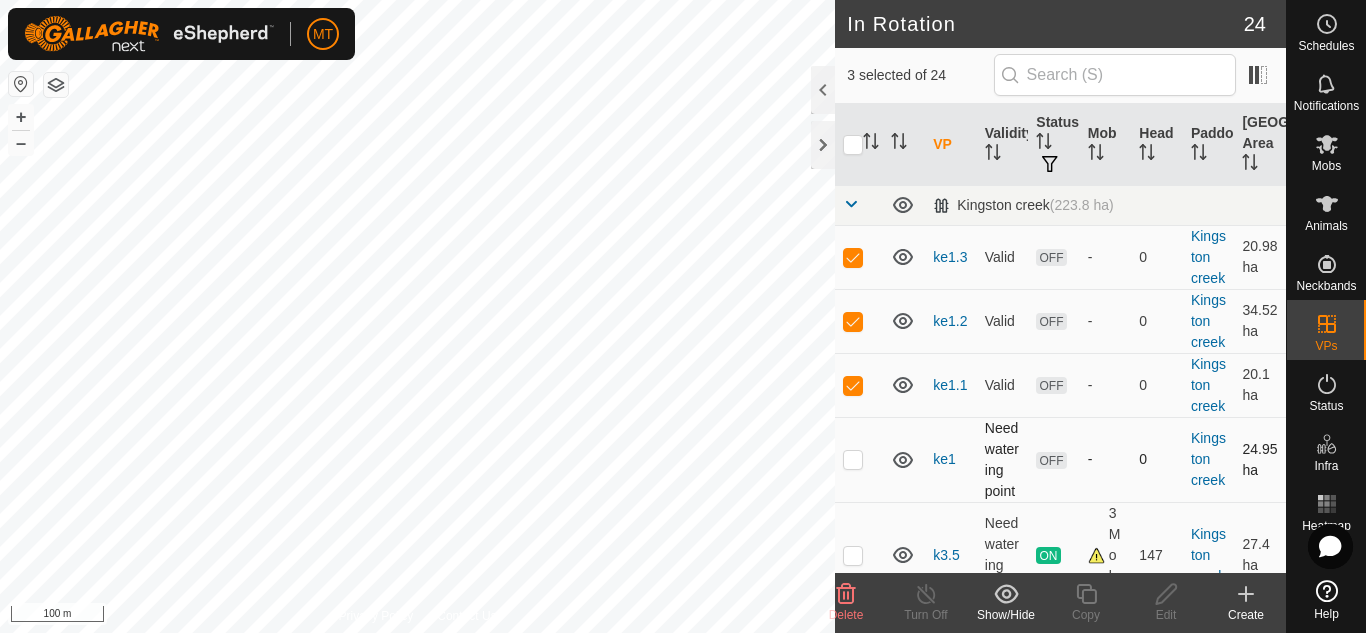 click at bounding box center [853, 459] 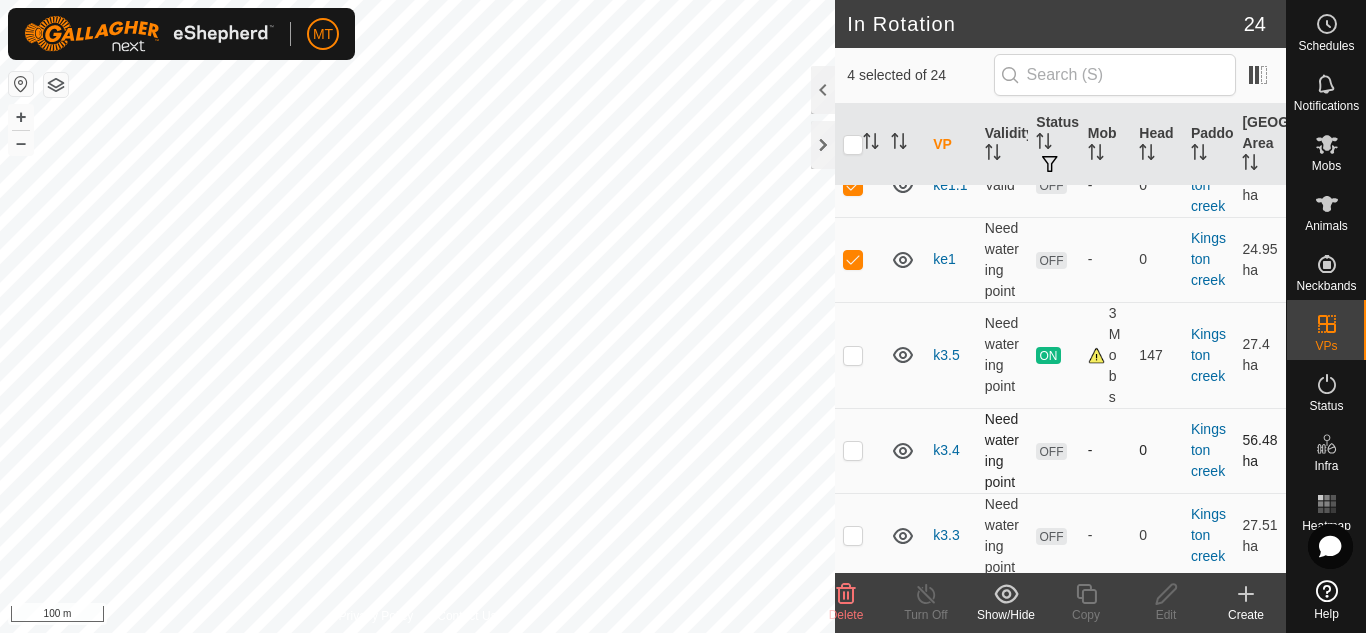 scroll, scrollTop: 224, scrollLeft: 0, axis: vertical 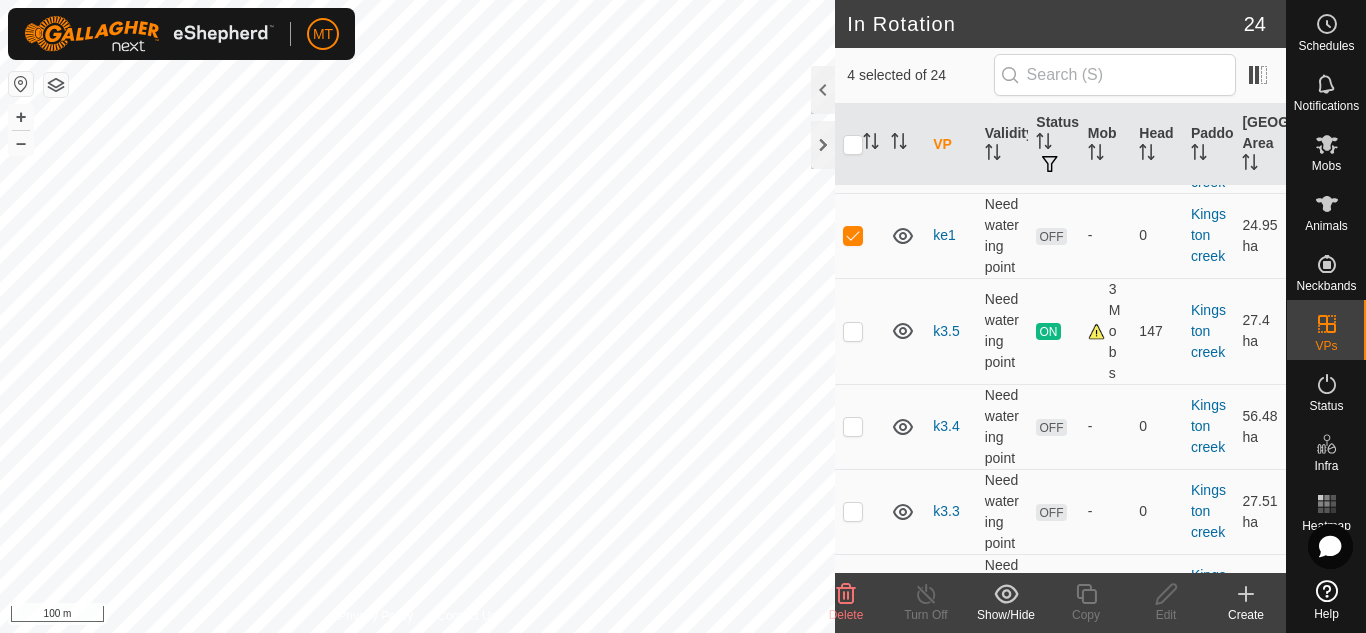 click 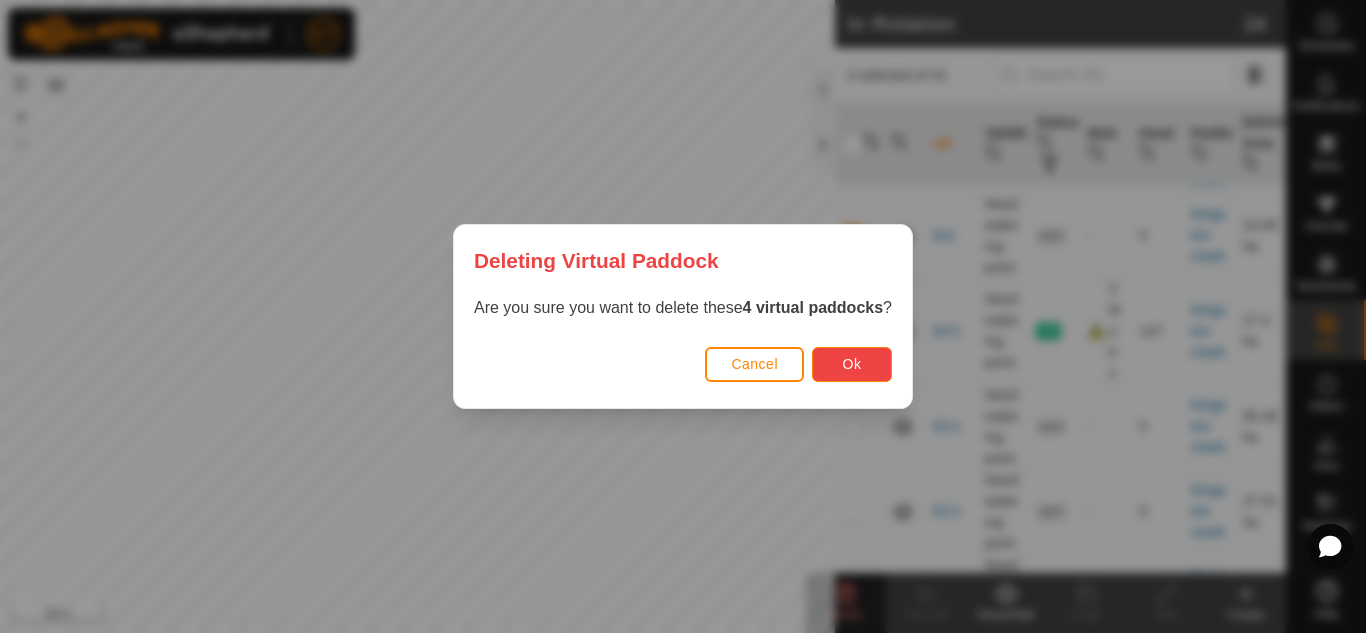click on "Ok" at bounding box center [852, 364] 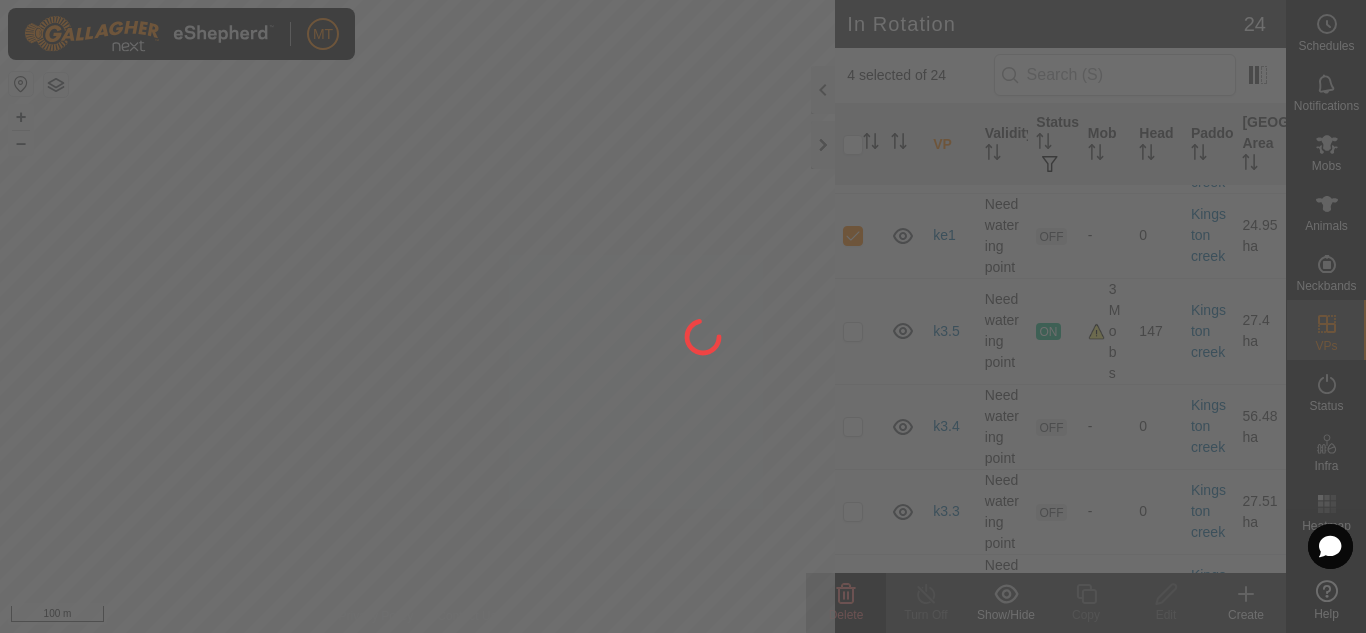 checkbox on "false" 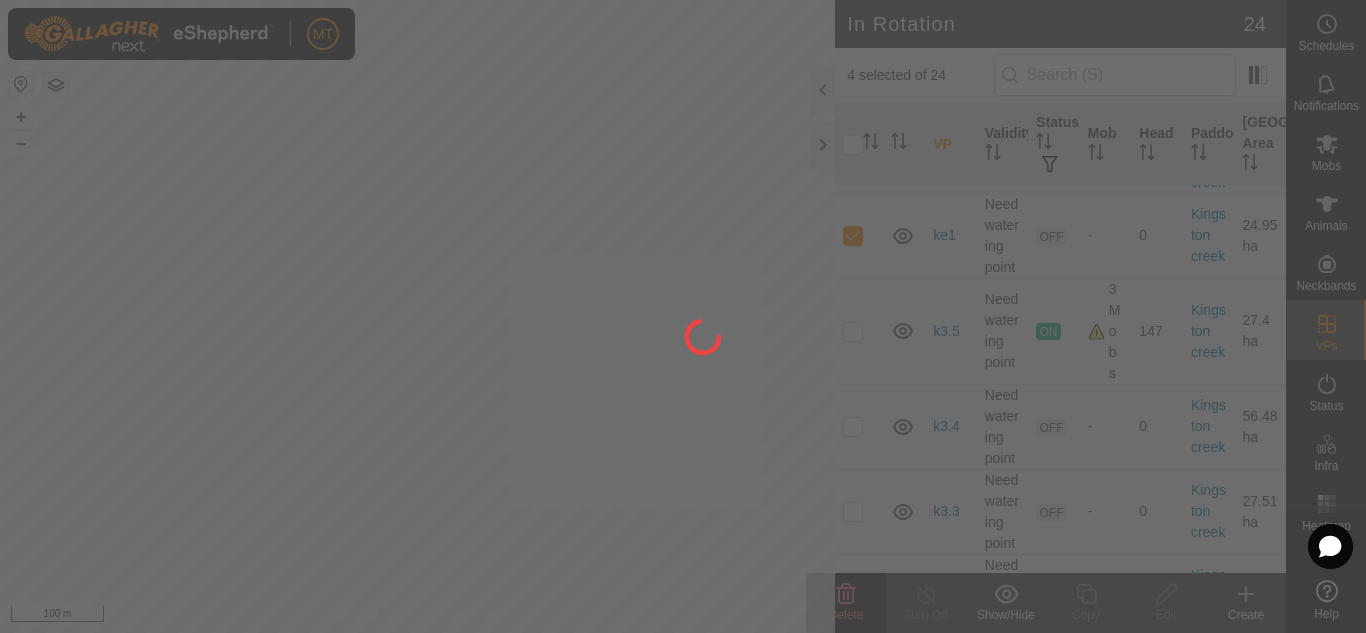 checkbox on "false" 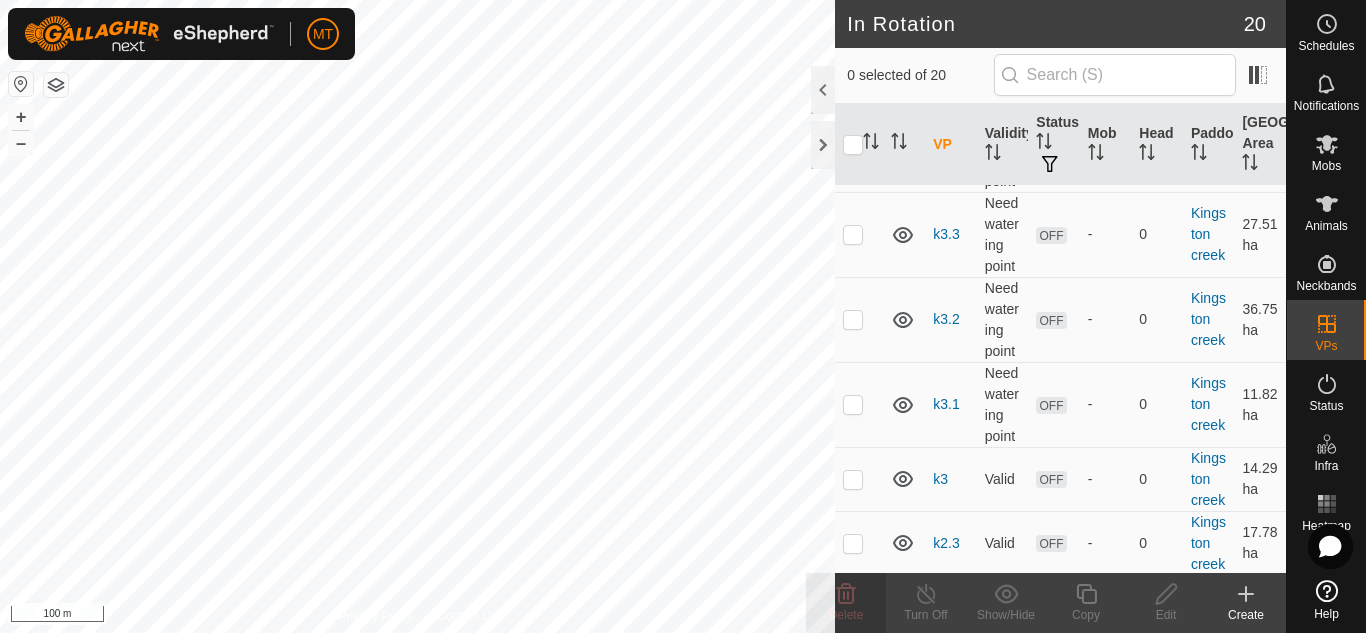 checkbox on "true" 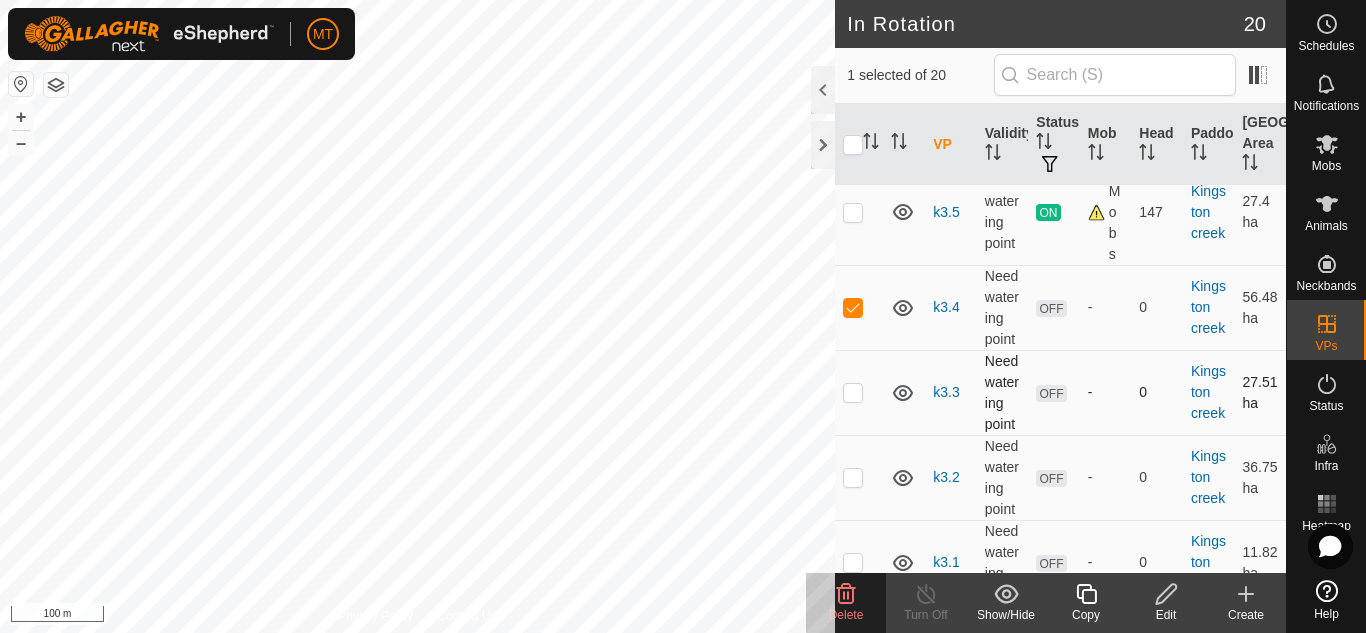 scroll, scrollTop: 0, scrollLeft: 0, axis: both 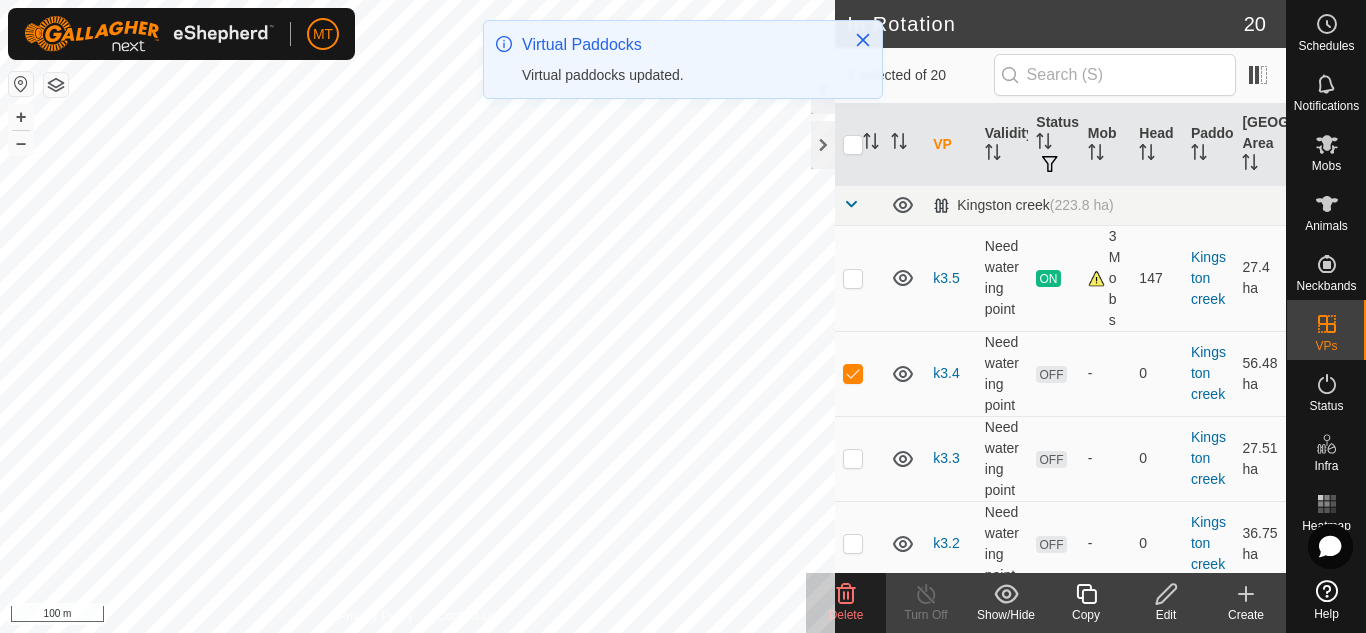 click 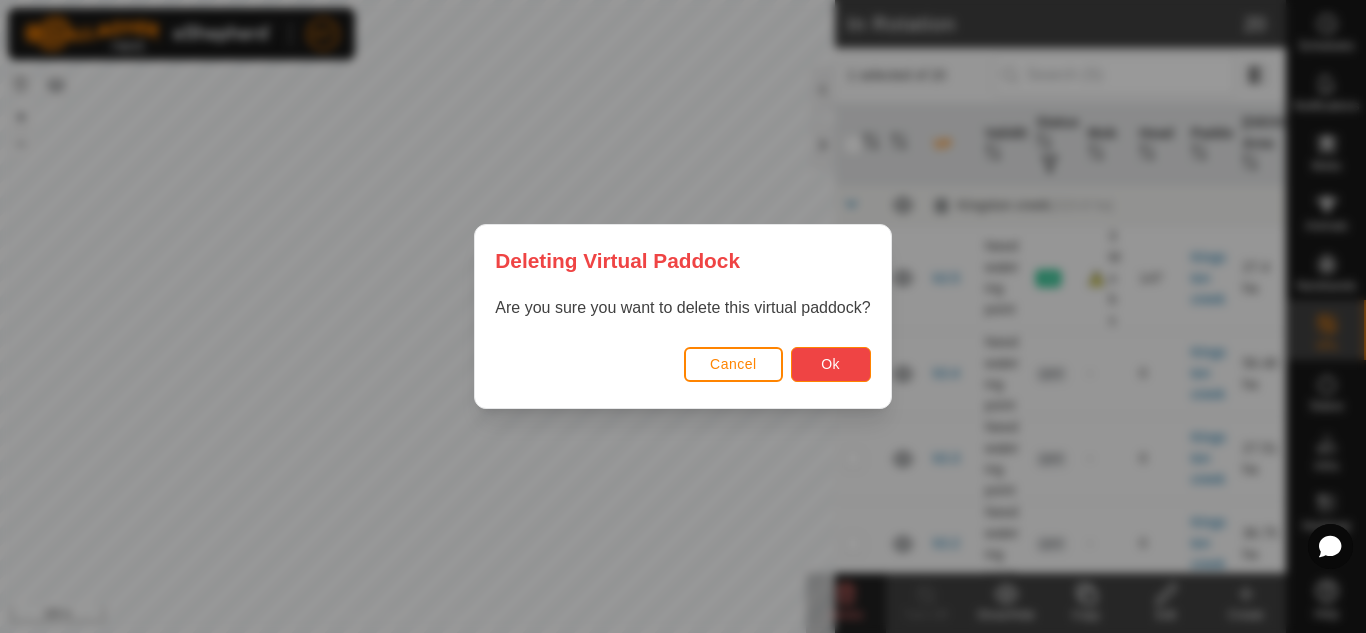click on "Ok" at bounding box center [831, 364] 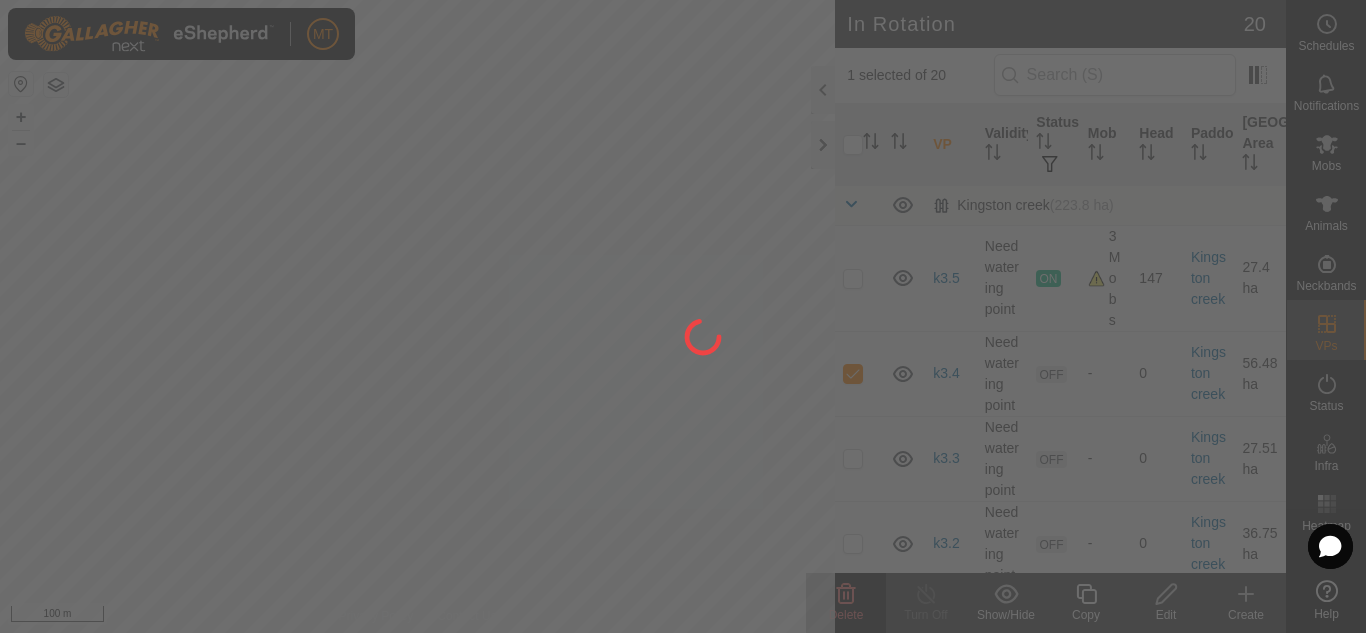 checkbox on "false" 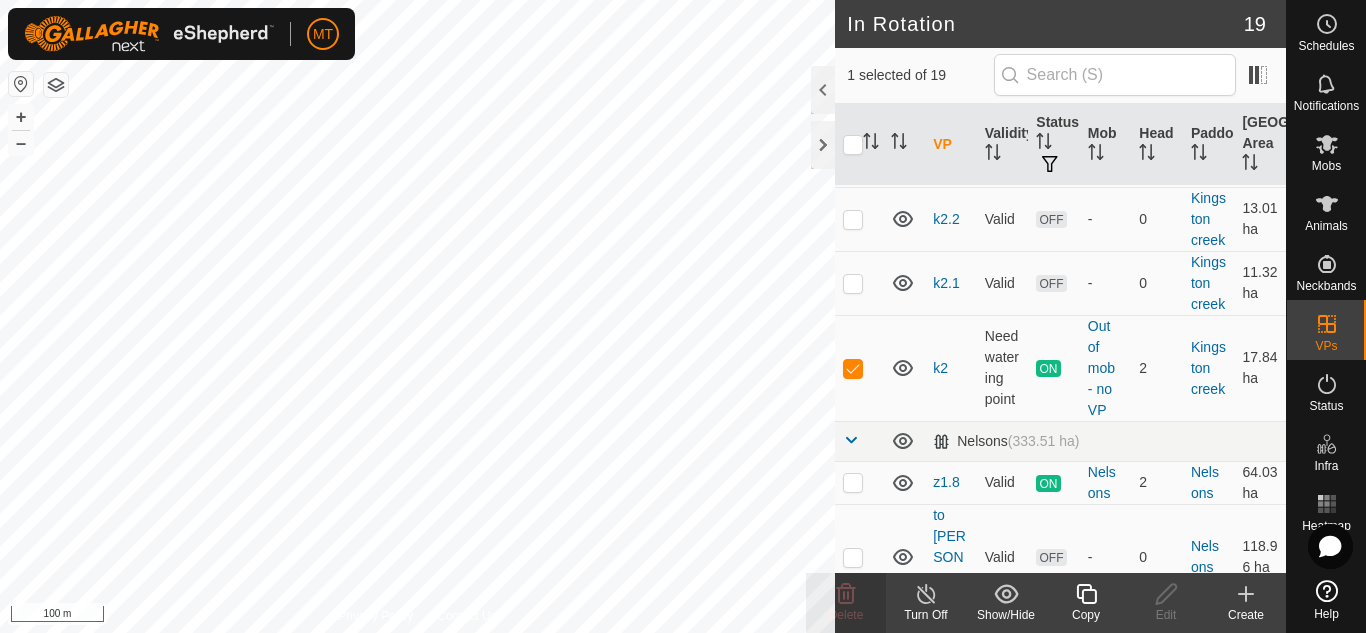 scroll, scrollTop: 580, scrollLeft: 0, axis: vertical 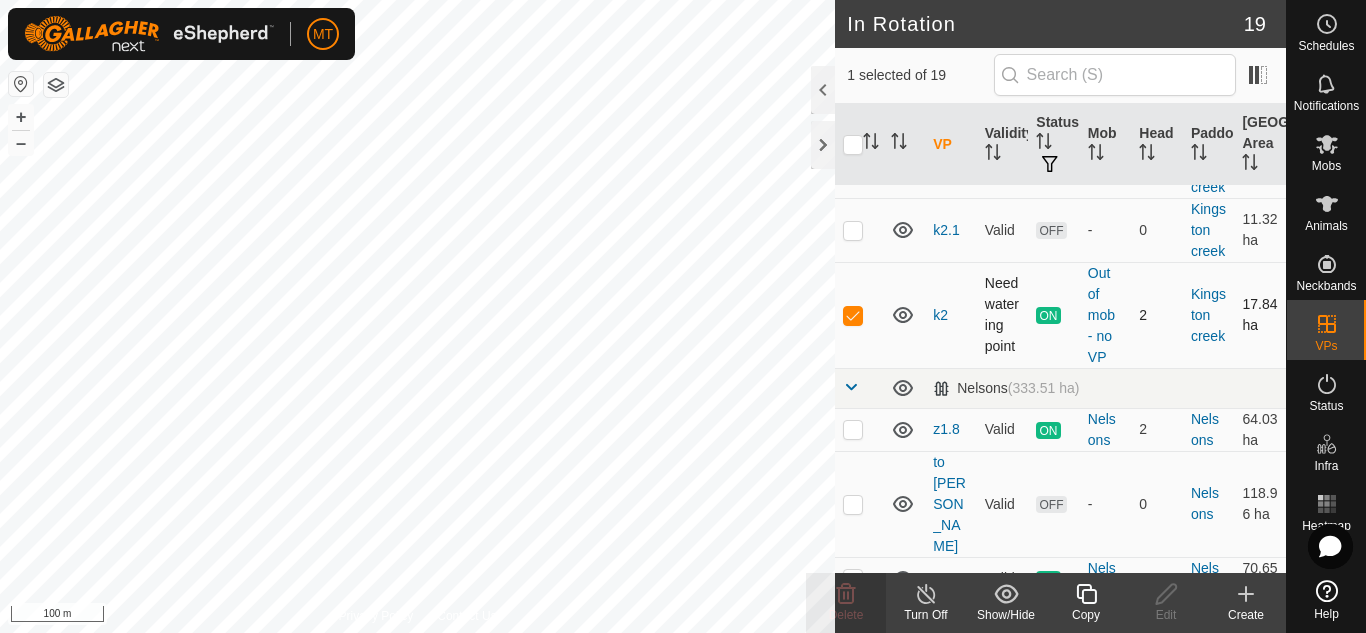 click at bounding box center (853, 315) 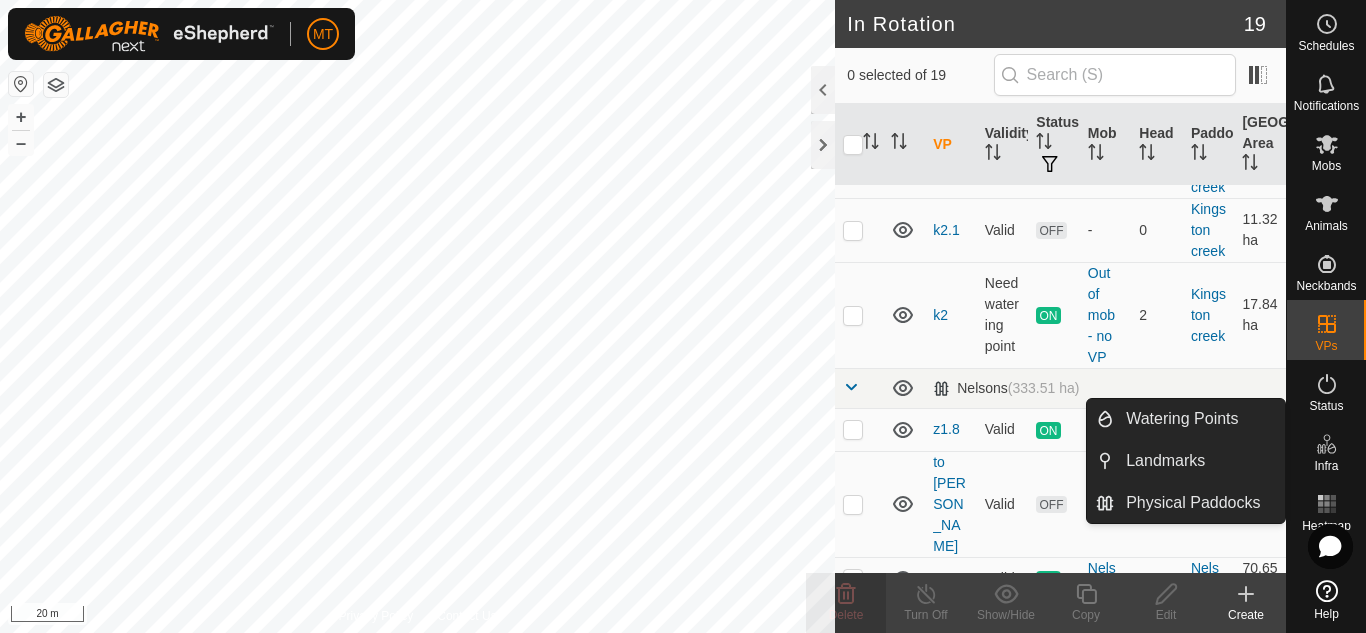 click 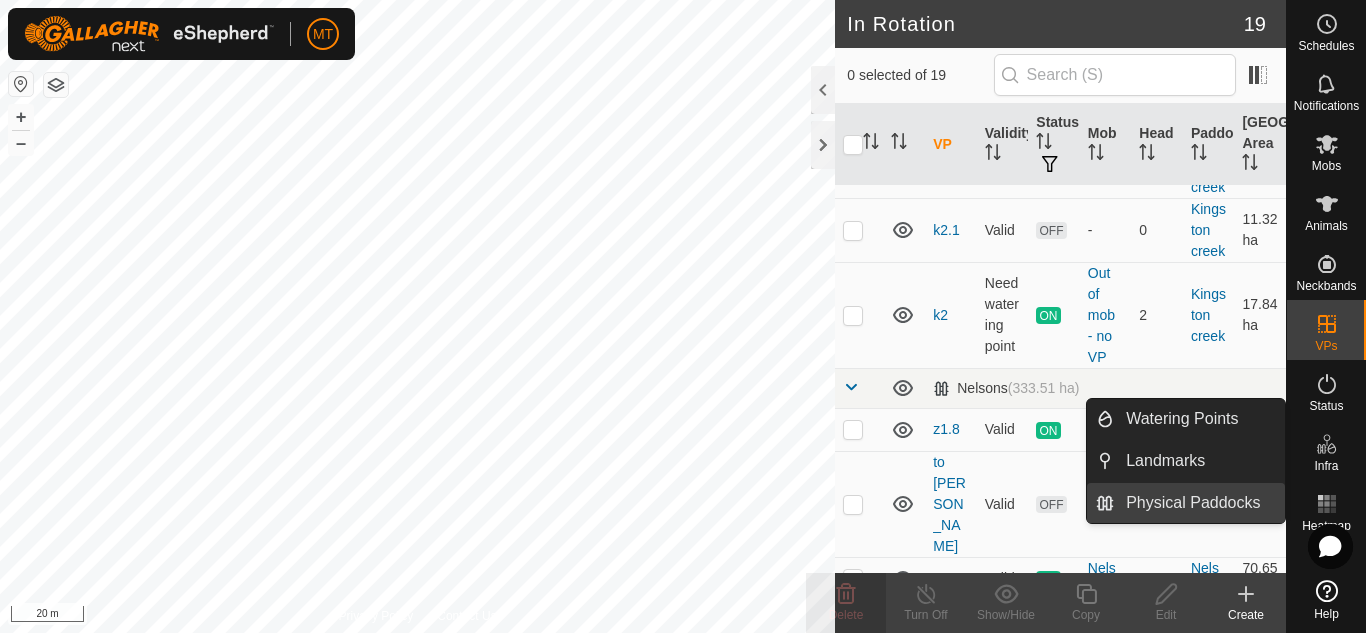 click on "Physical Paddocks" at bounding box center (1199, 503) 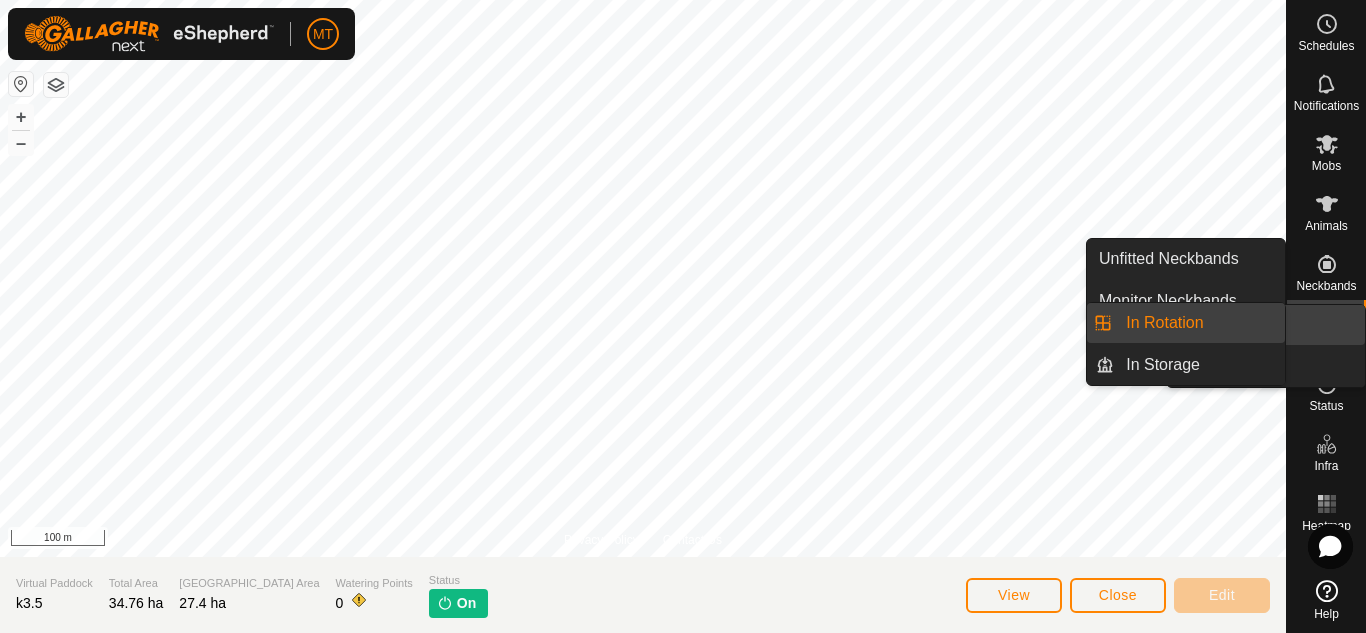click at bounding box center (1327, 324) 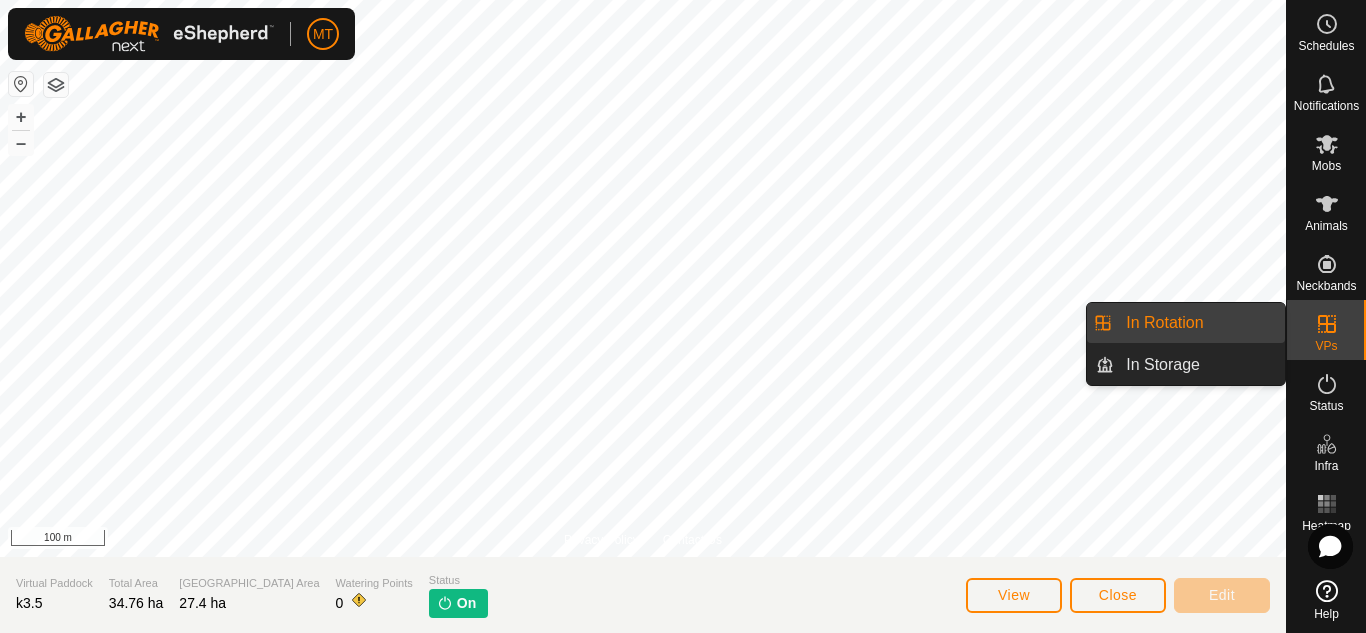 click on "In Rotation" at bounding box center (1199, 323) 